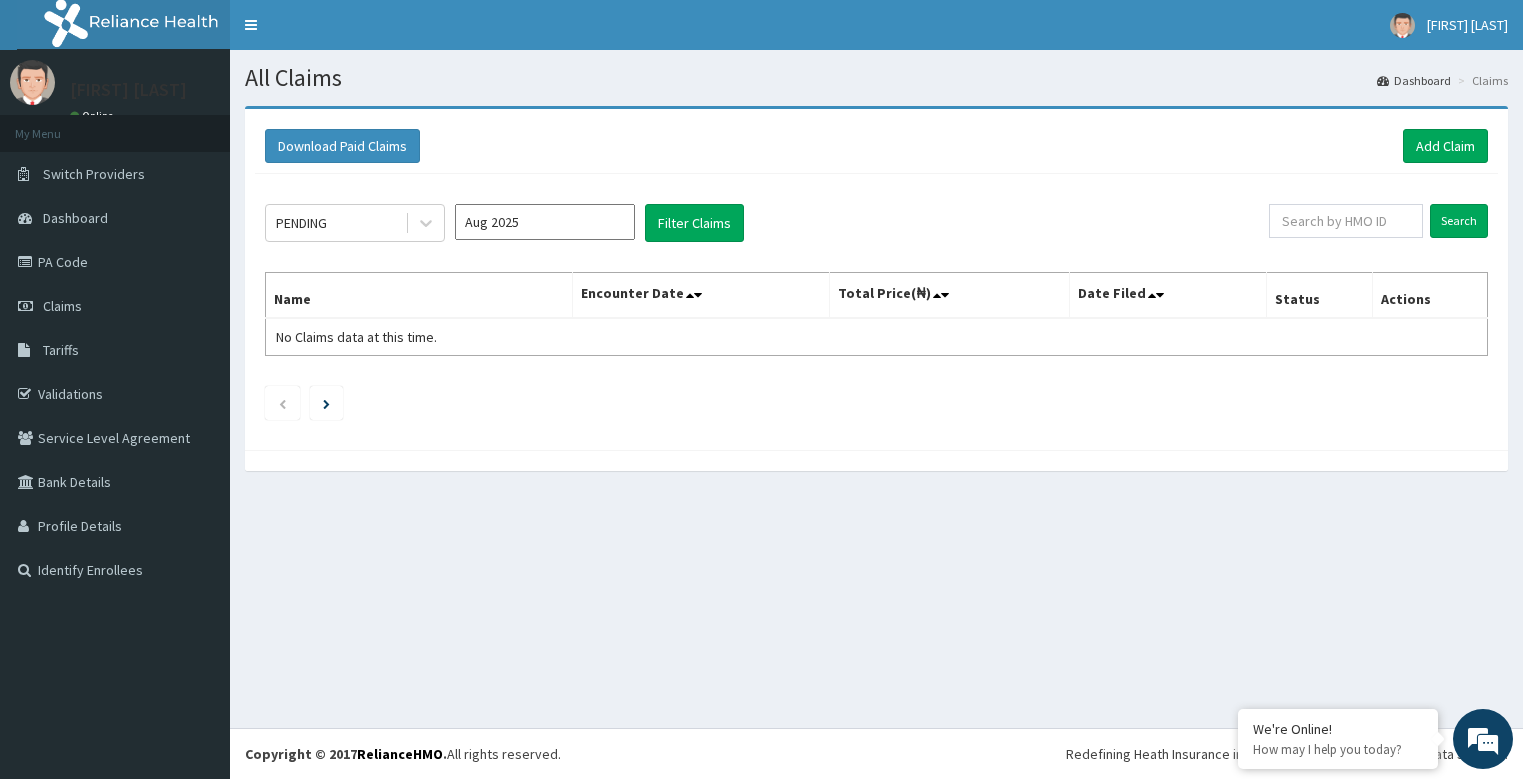 scroll, scrollTop: 0, scrollLeft: 0, axis: both 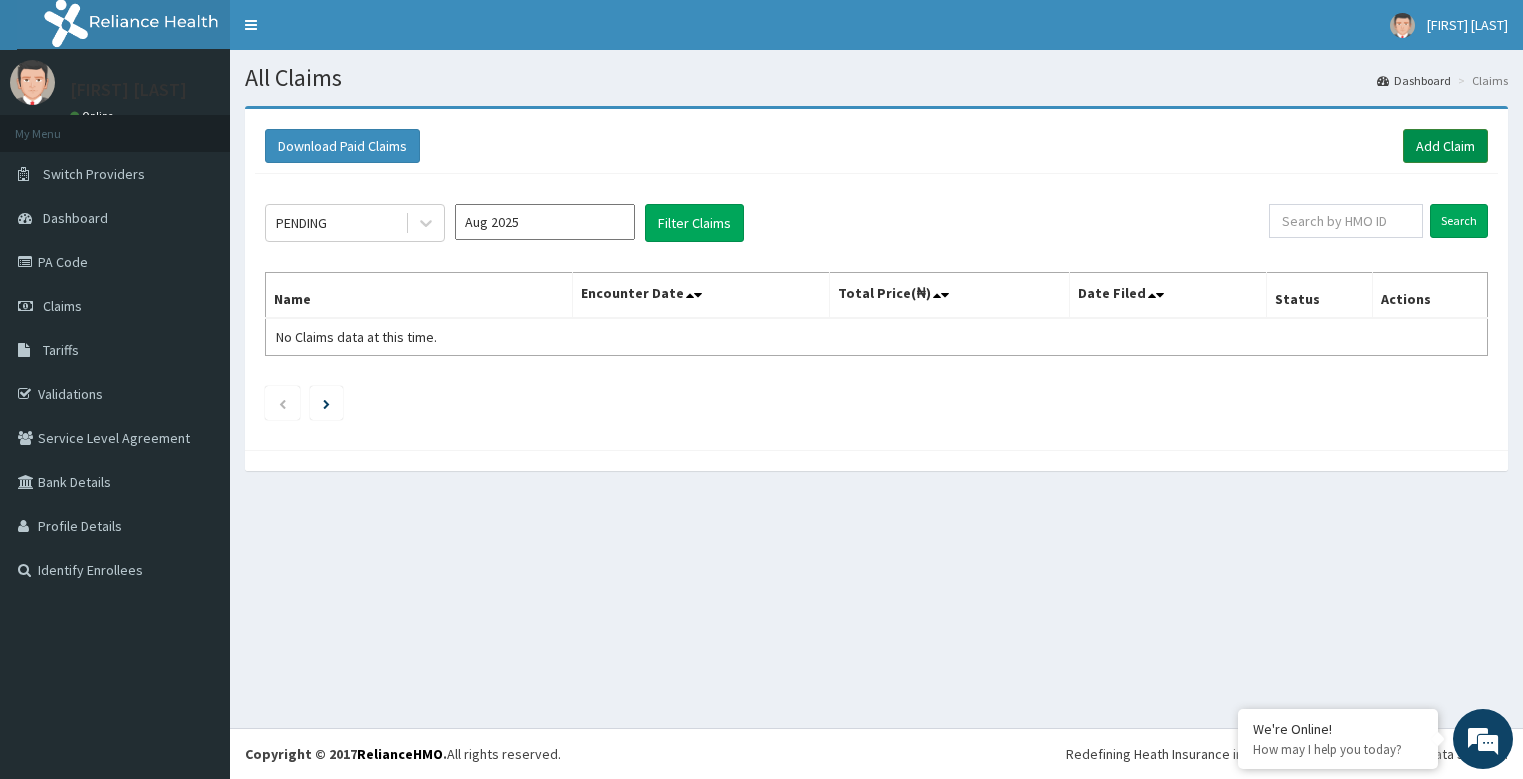 click on "Add Claim" at bounding box center [1445, 146] 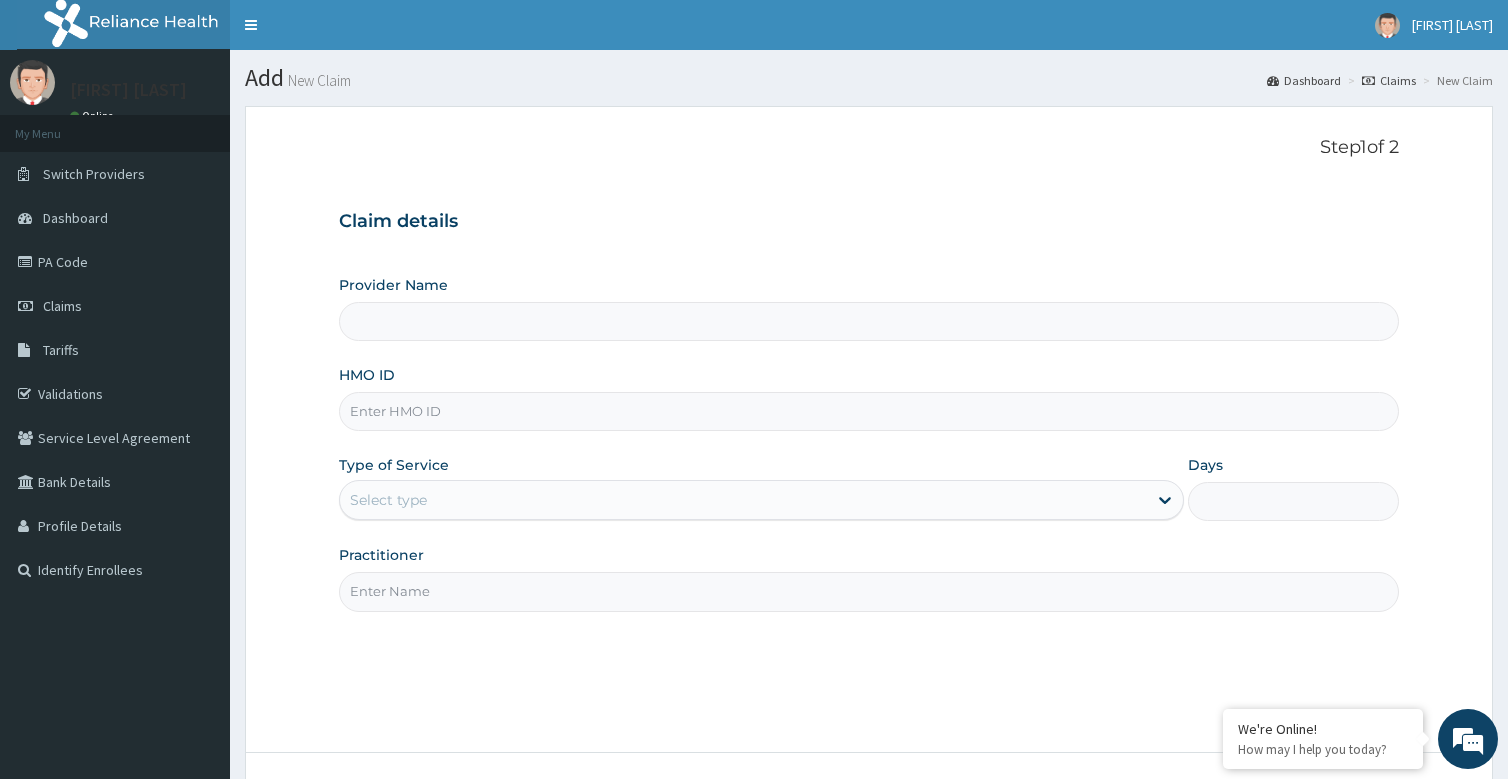 scroll, scrollTop: 0, scrollLeft: 0, axis: both 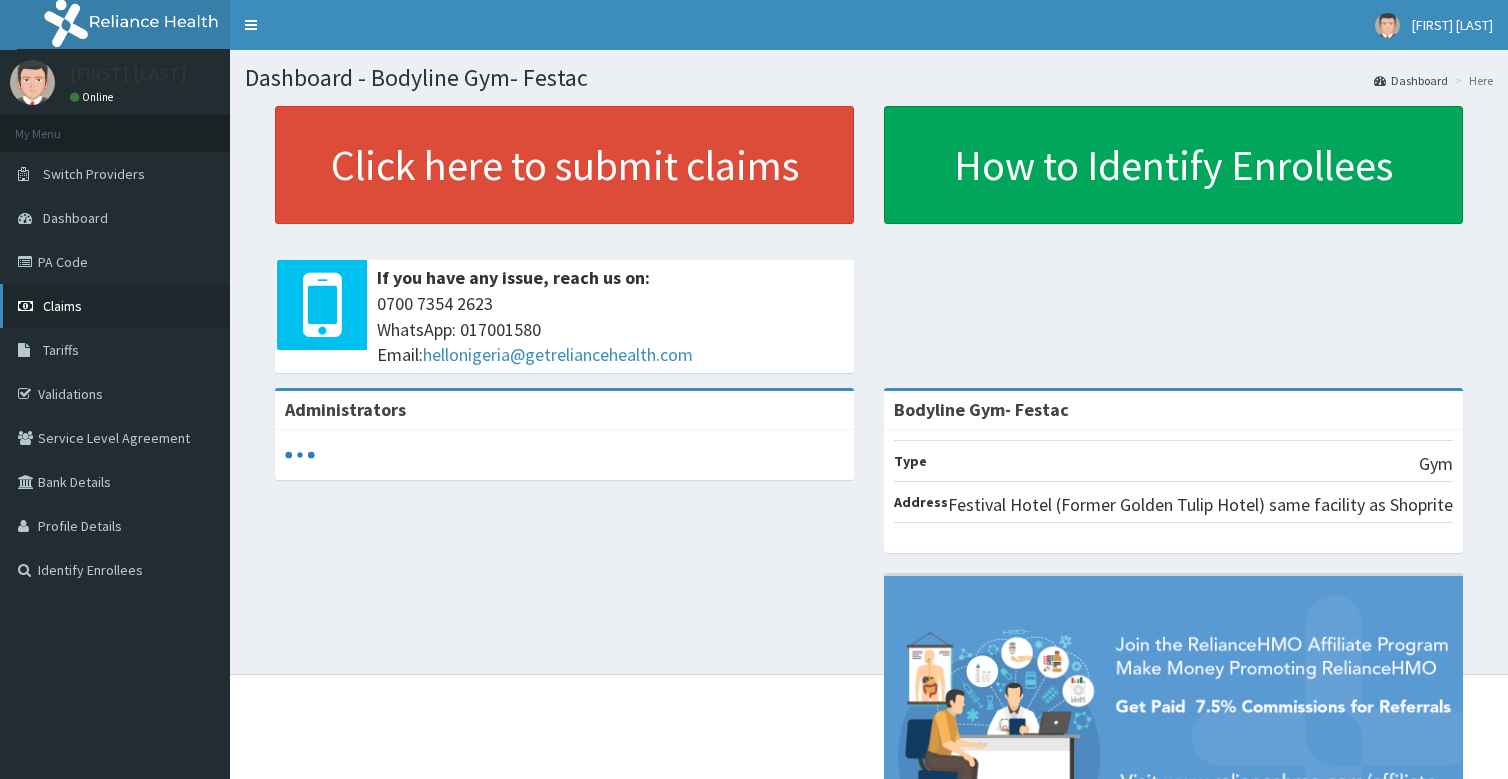 click on "Claims" at bounding box center [62, 306] 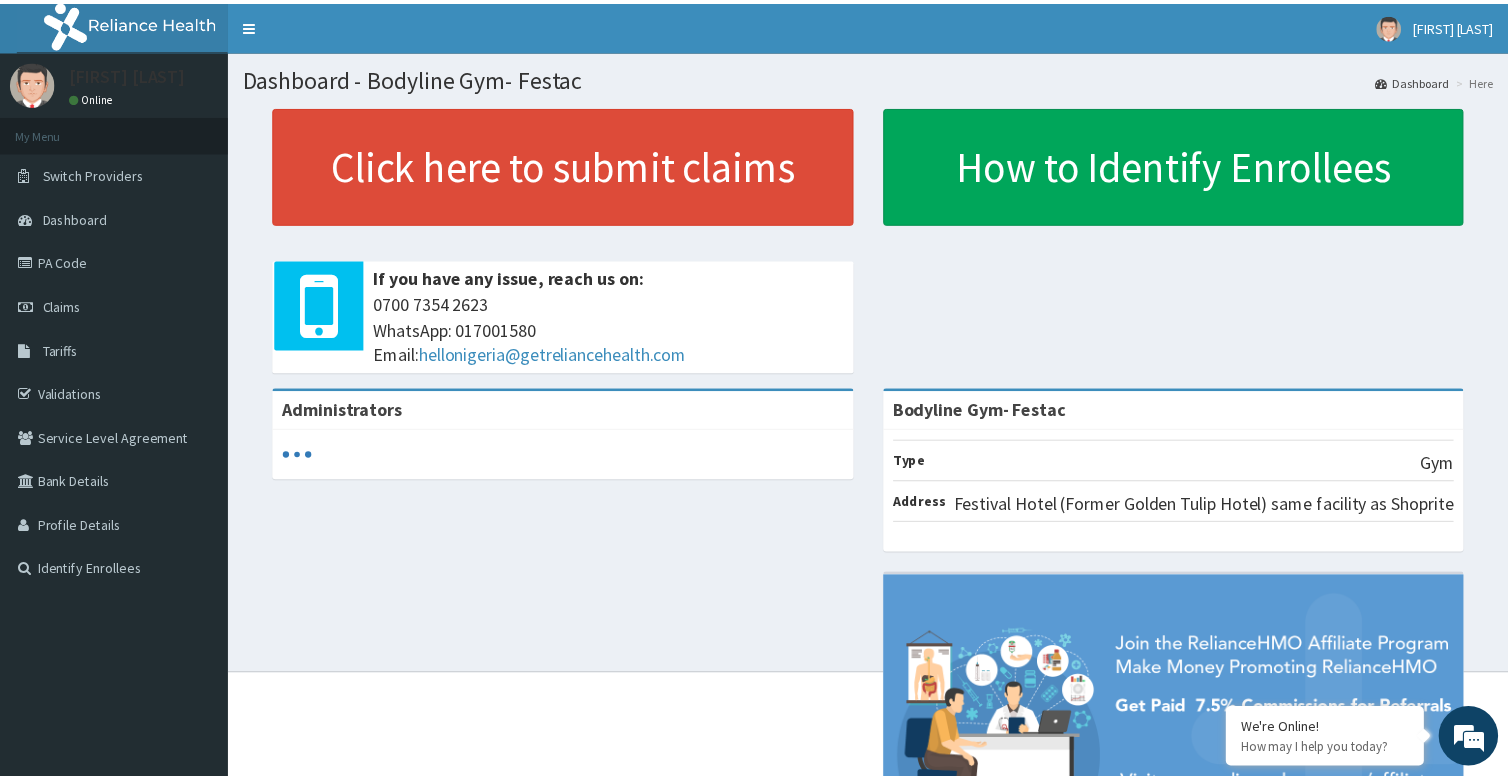 scroll, scrollTop: 0, scrollLeft: 0, axis: both 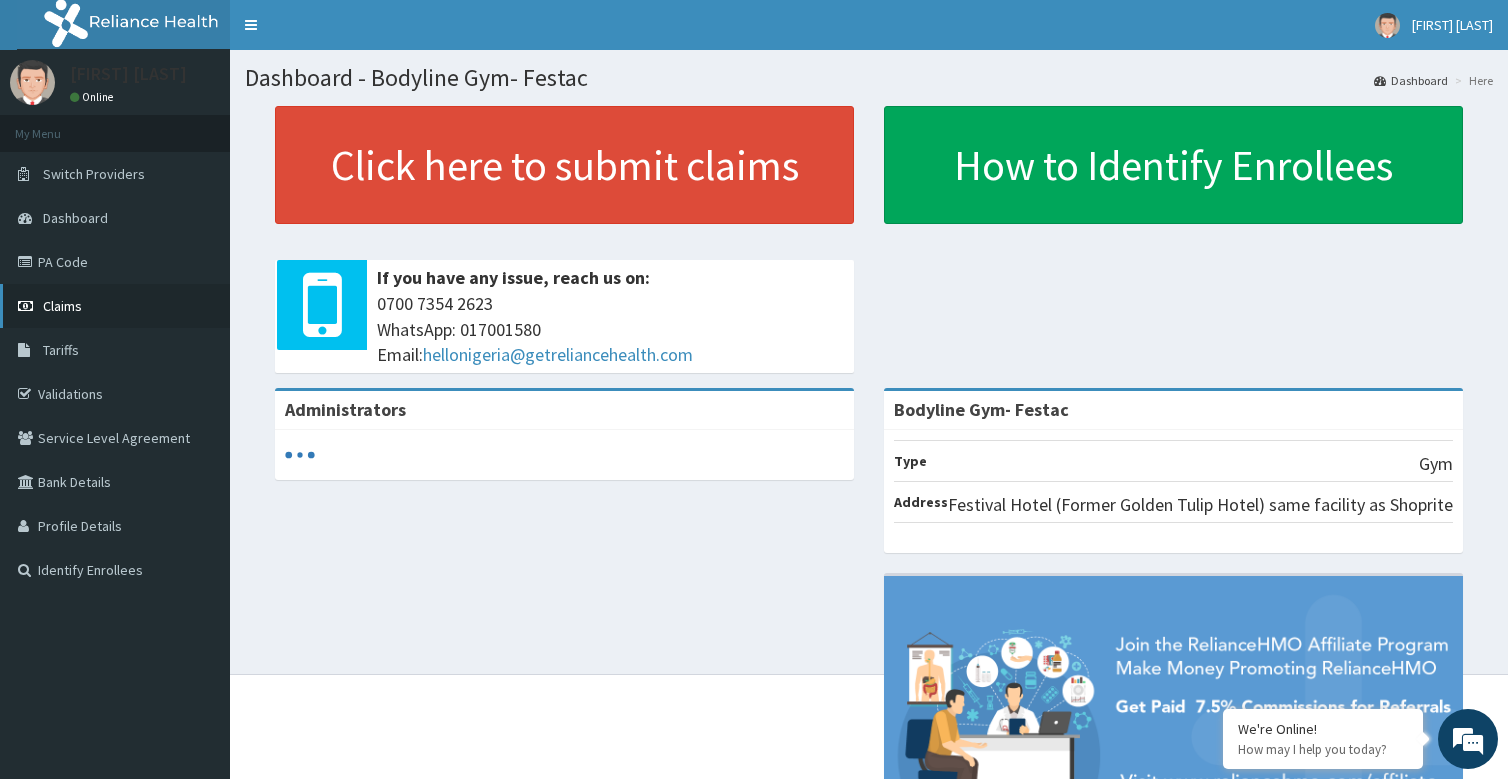 click on "Claims" at bounding box center [115, 306] 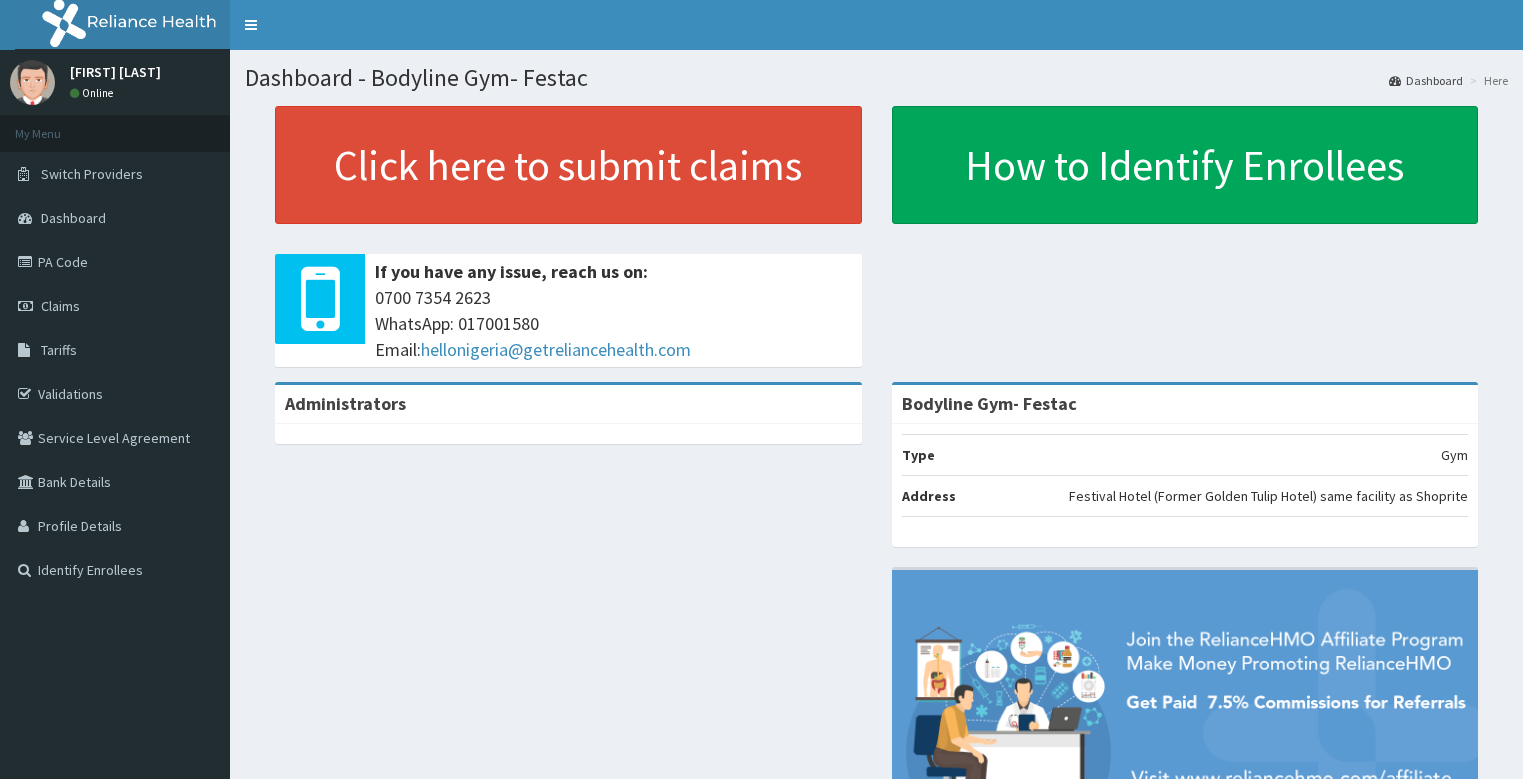 scroll, scrollTop: 0, scrollLeft: 0, axis: both 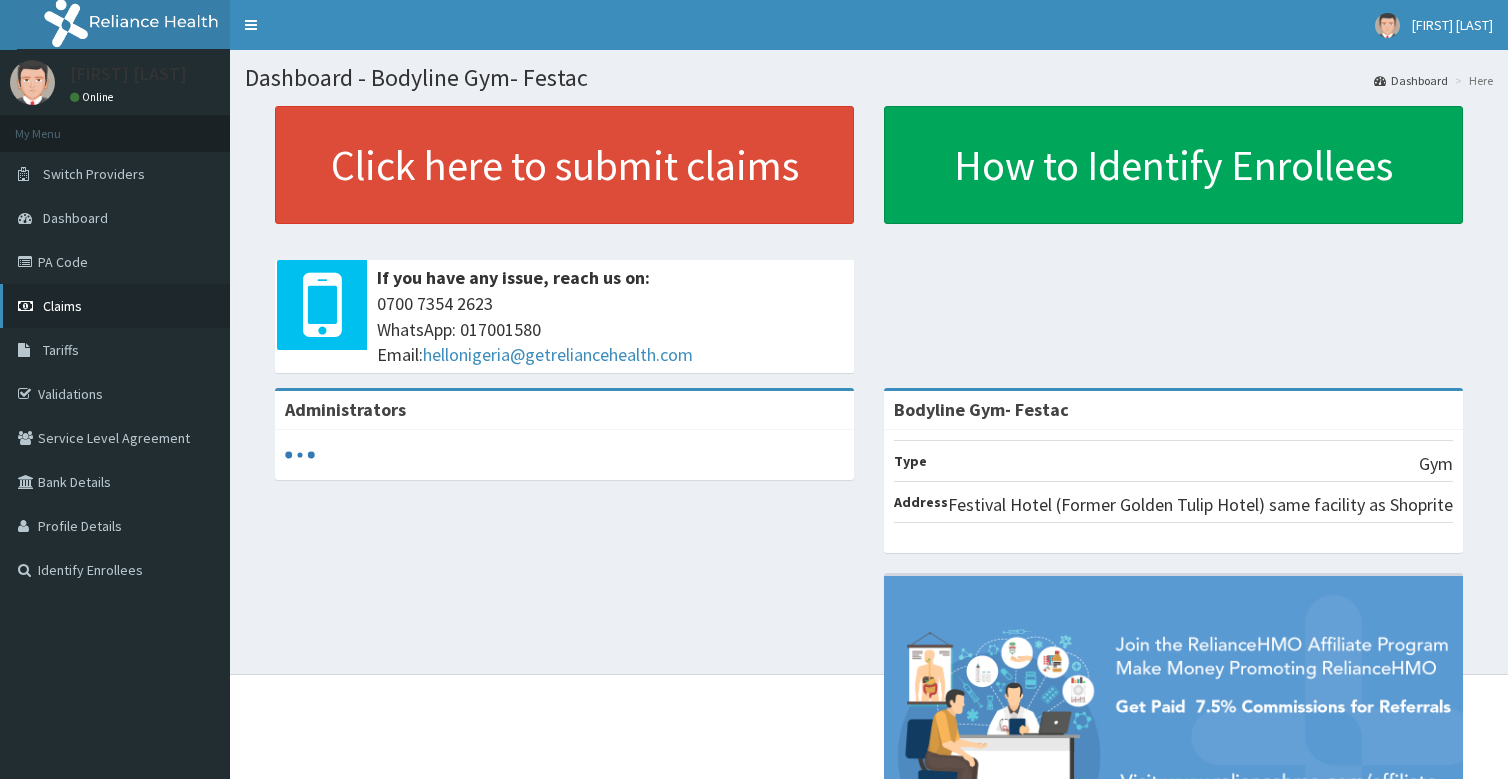 click on "Claims" at bounding box center [62, 306] 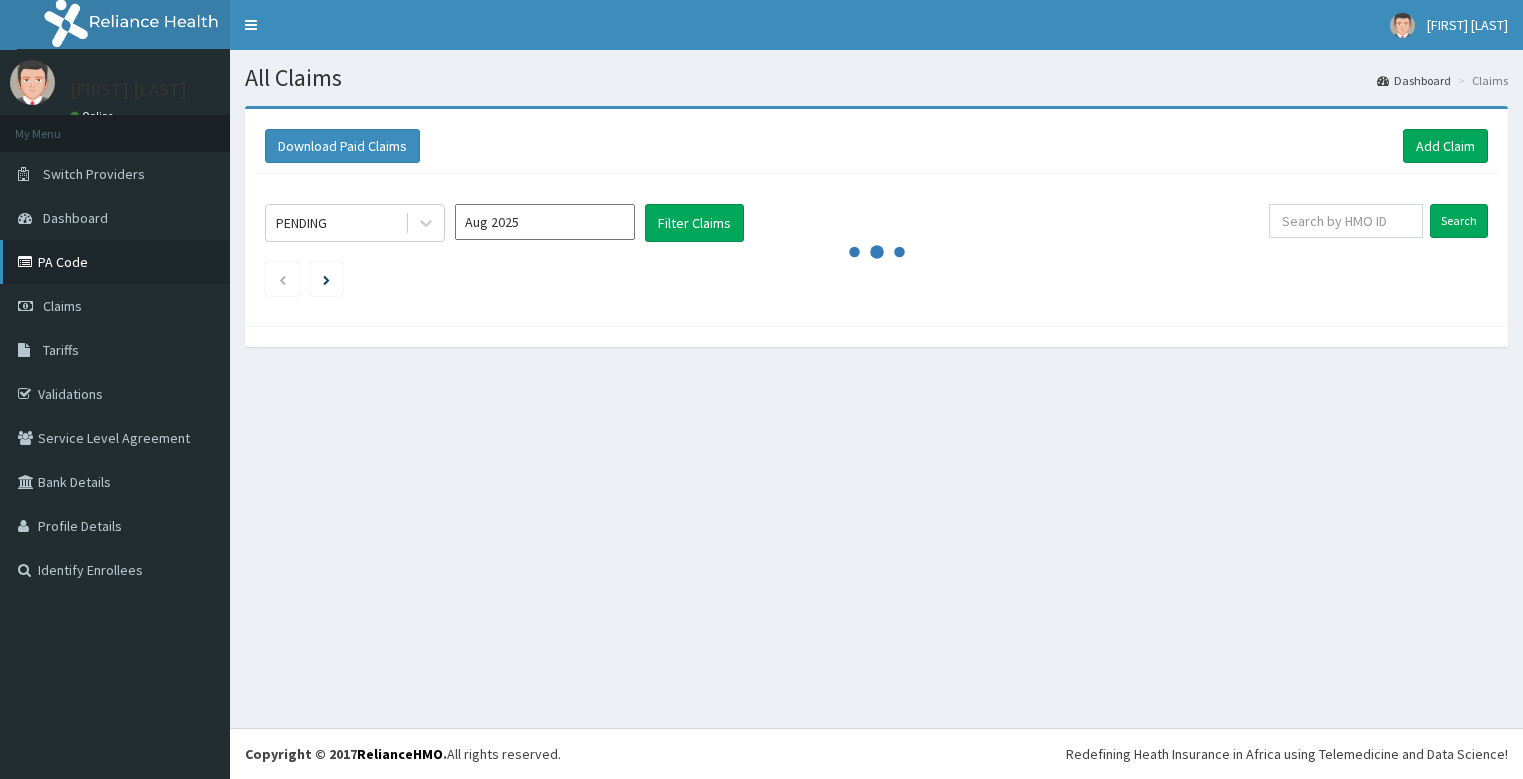 scroll, scrollTop: 0, scrollLeft: 0, axis: both 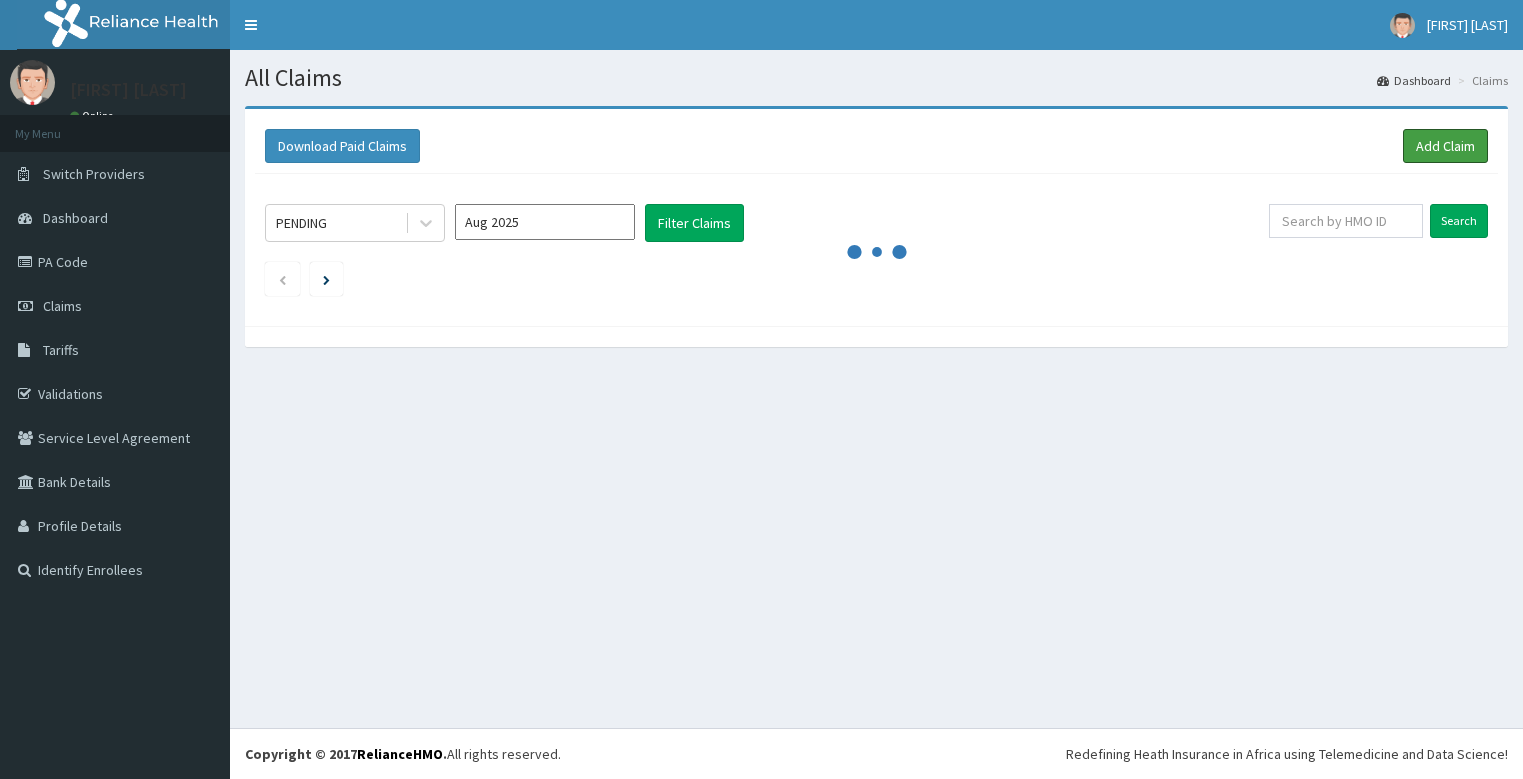 click on "Add Claim" at bounding box center (1445, 146) 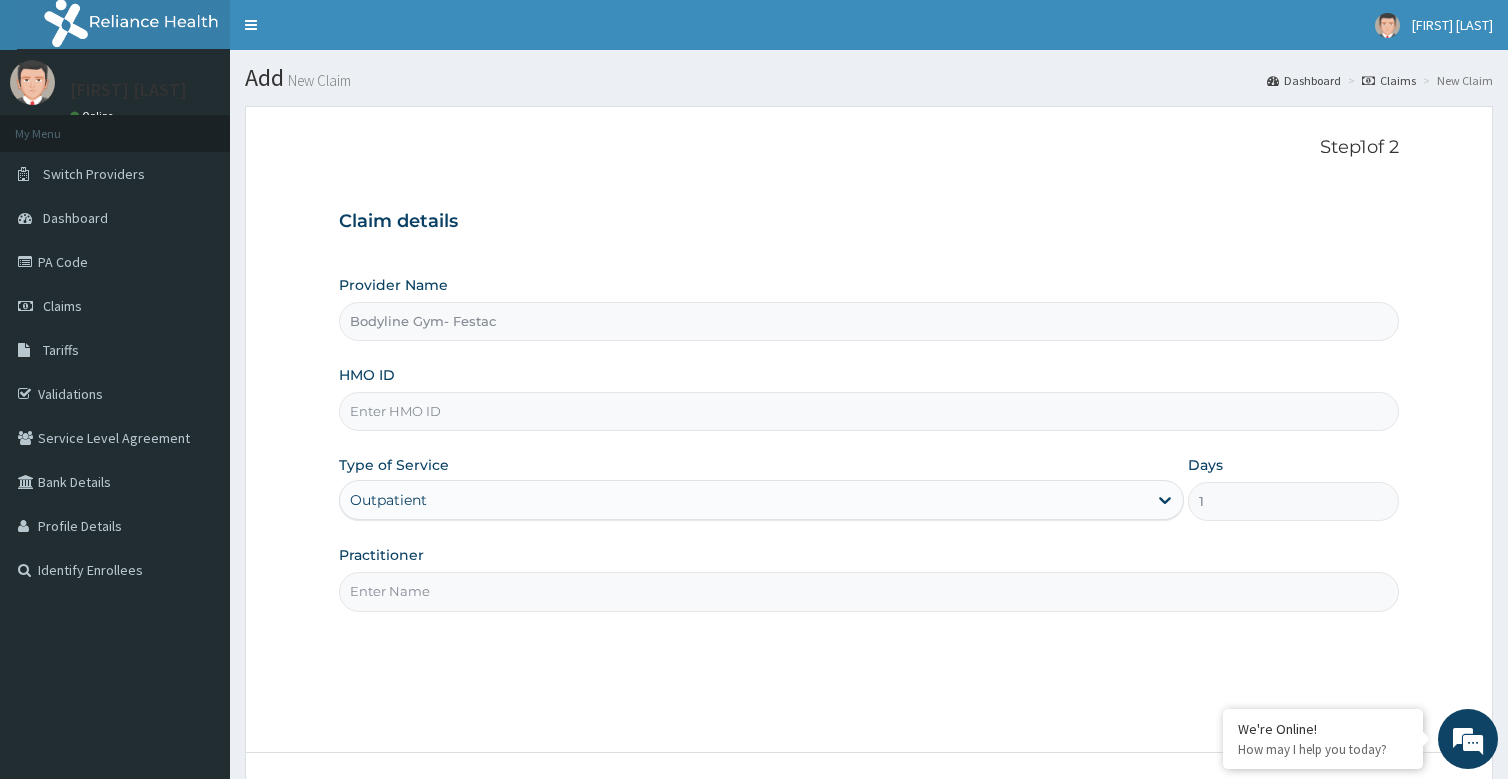 scroll, scrollTop: 0, scrollLeft: 0, axis: both 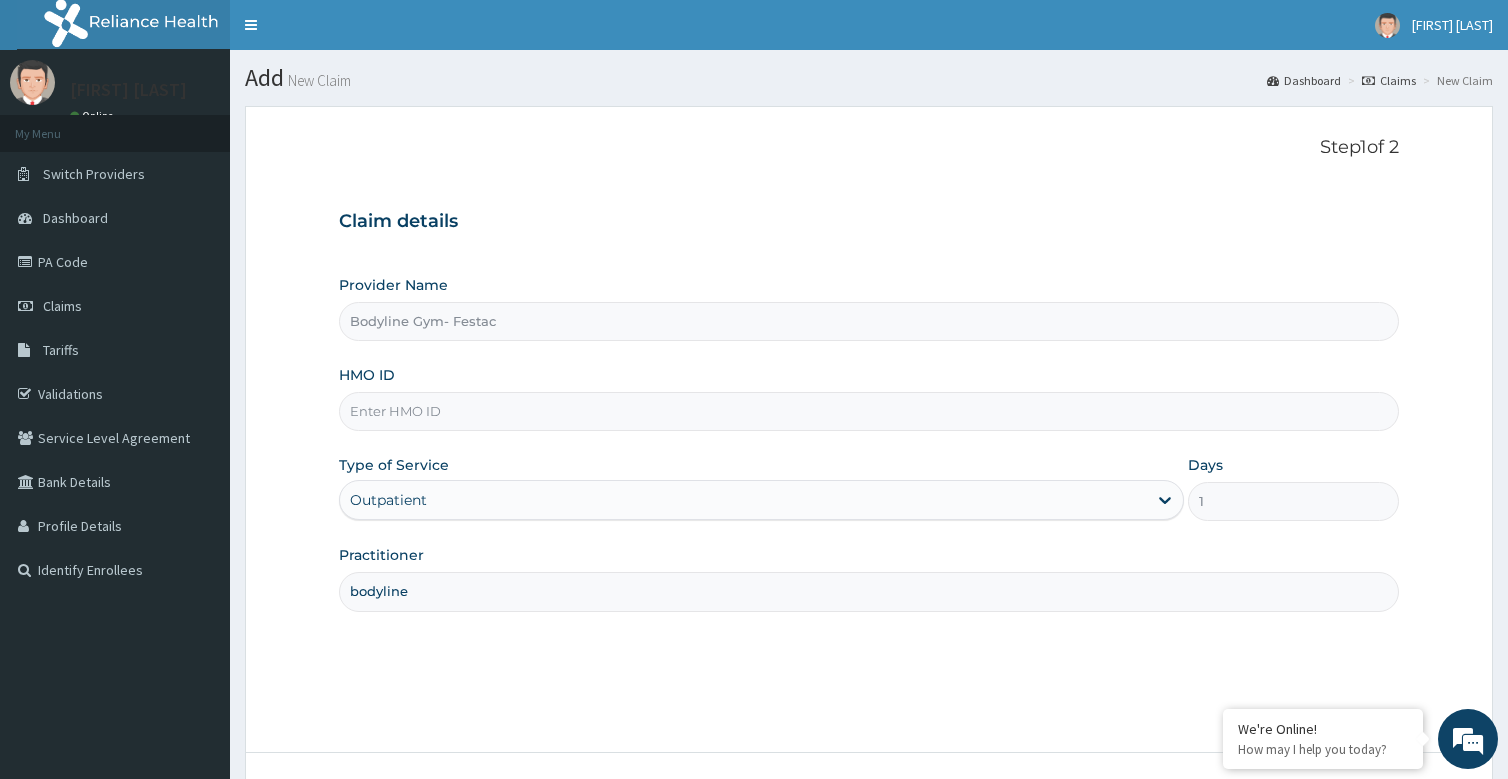 click on "HMO ID" at bounding box center (868, 411) 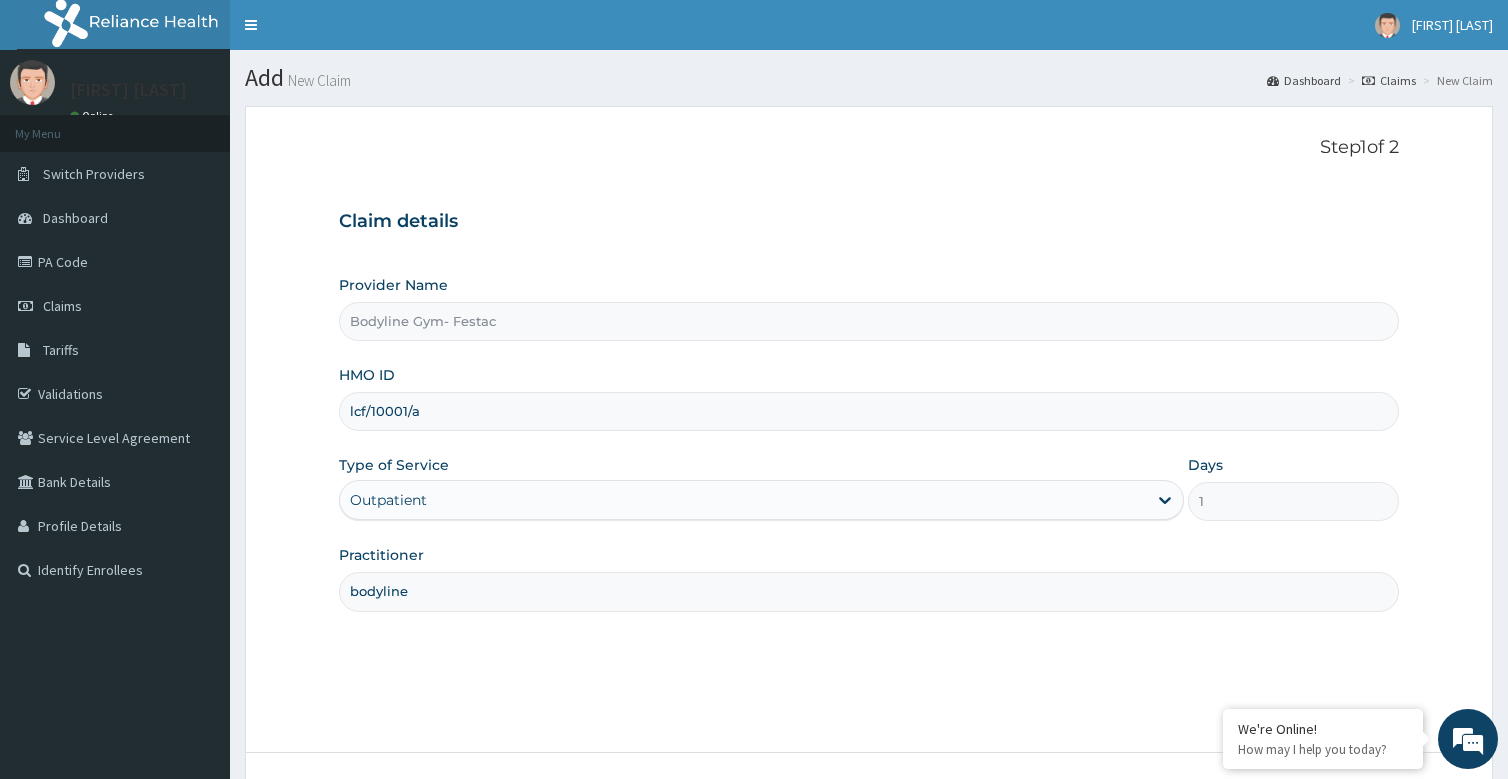 scroll, scrollTop: 153, scrollLeft: 0, axis: vertical 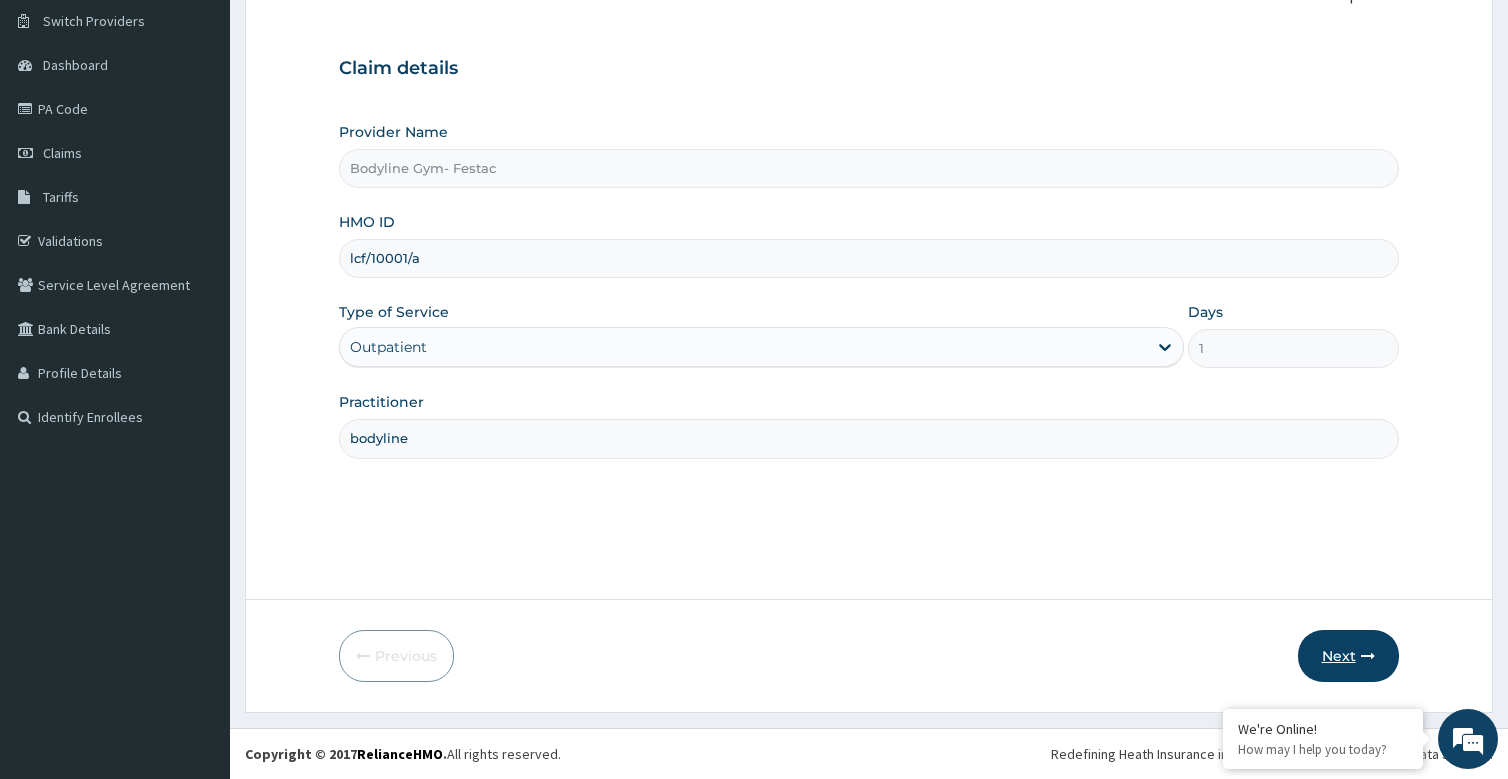 type on "lcf/10001/a" 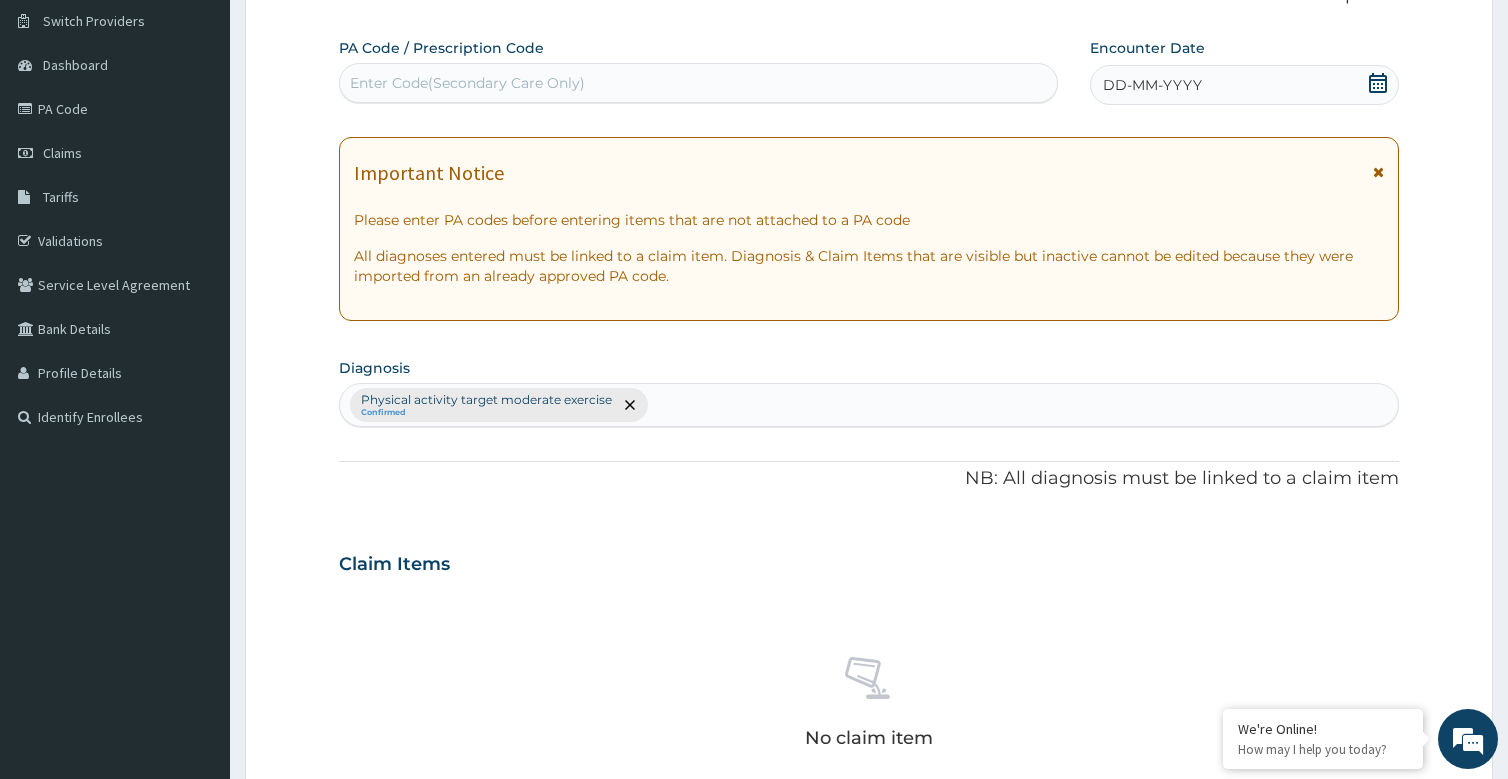 click on "DD-MM-YYYY" at bounding box center [1244, 85] 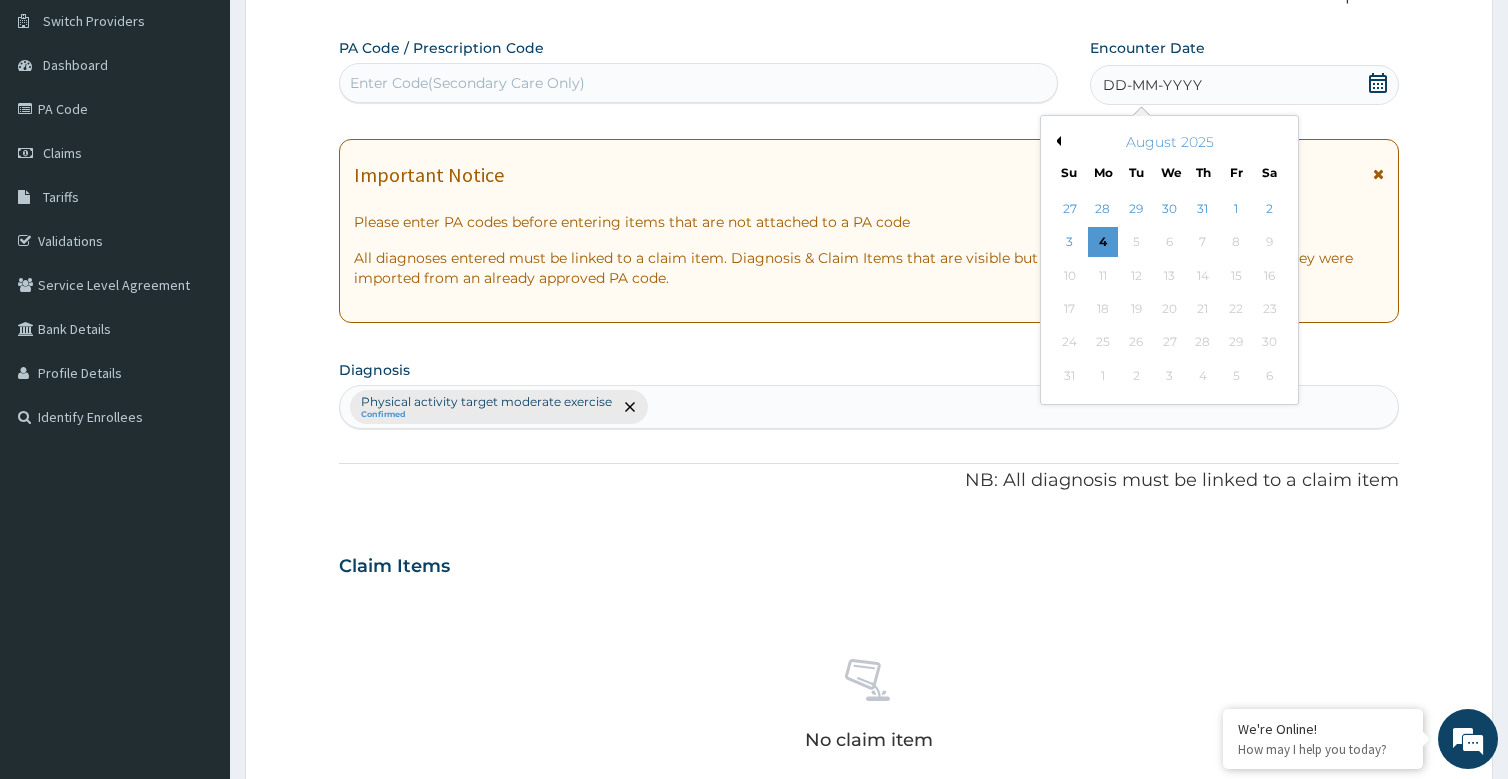 click on "DD-MM-YYYY" at bounding box center [1152, 85] 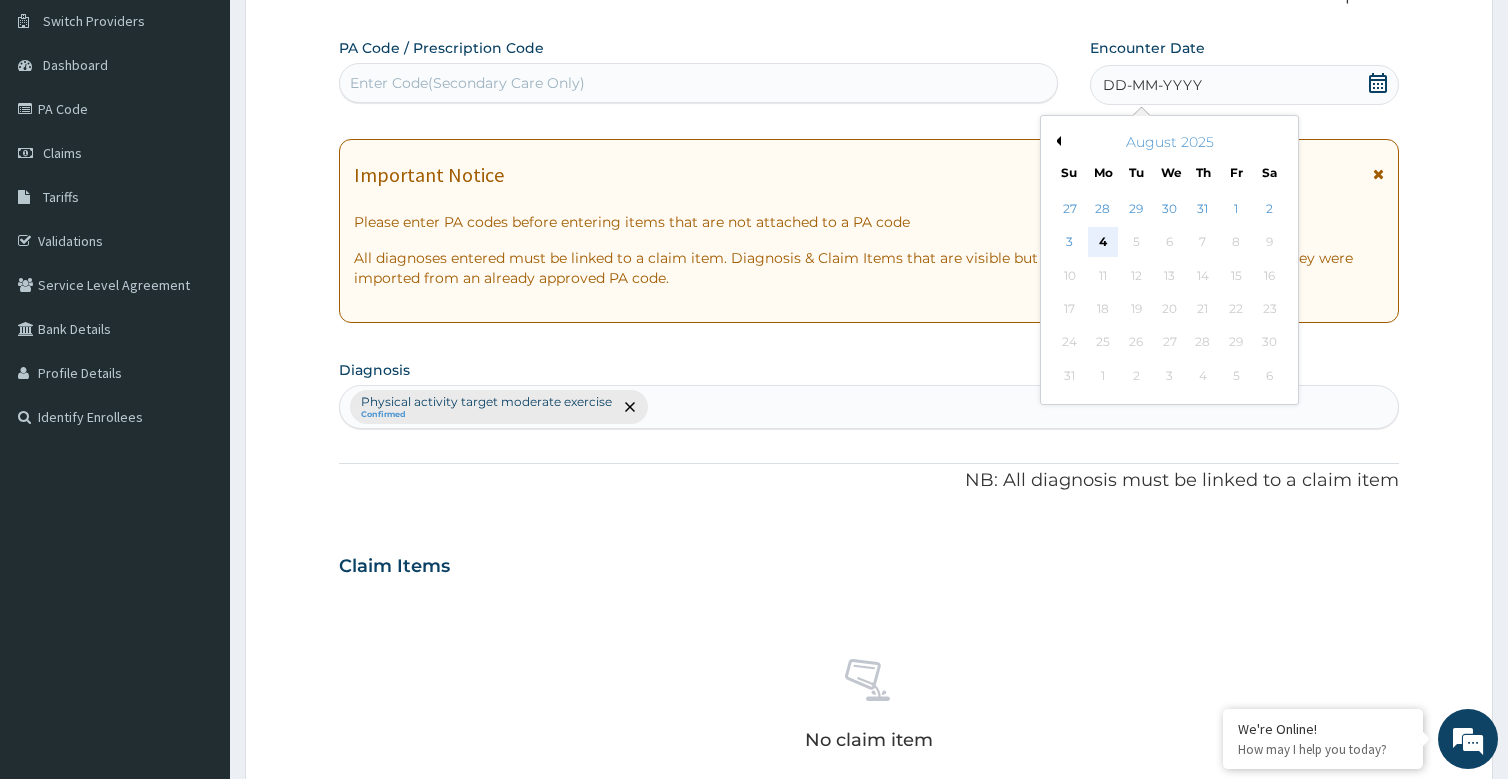 click on "4" at bounding box center [1103, 243] 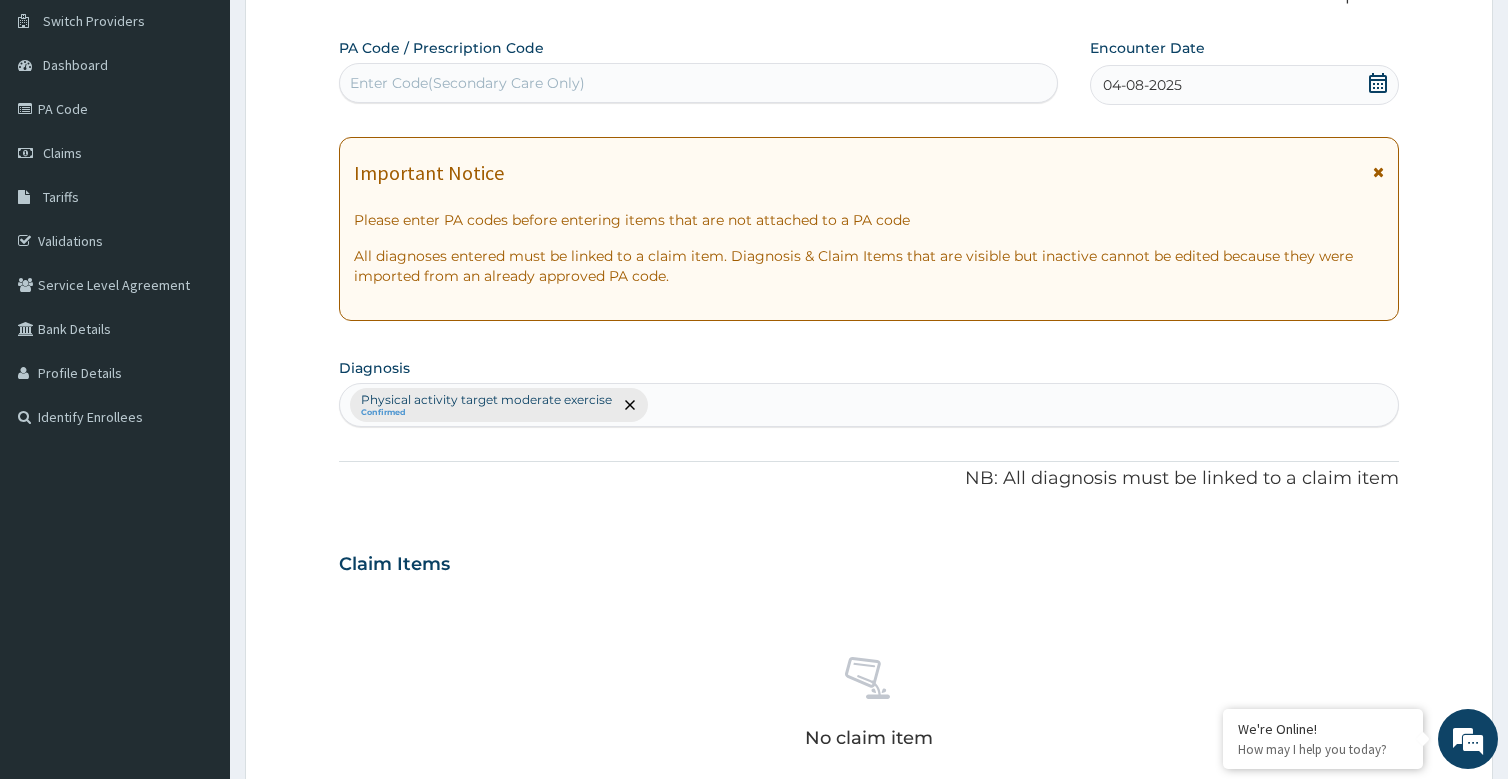 click on "Enter Code(Secondary Care Only)" at bounding box center (467, 83) 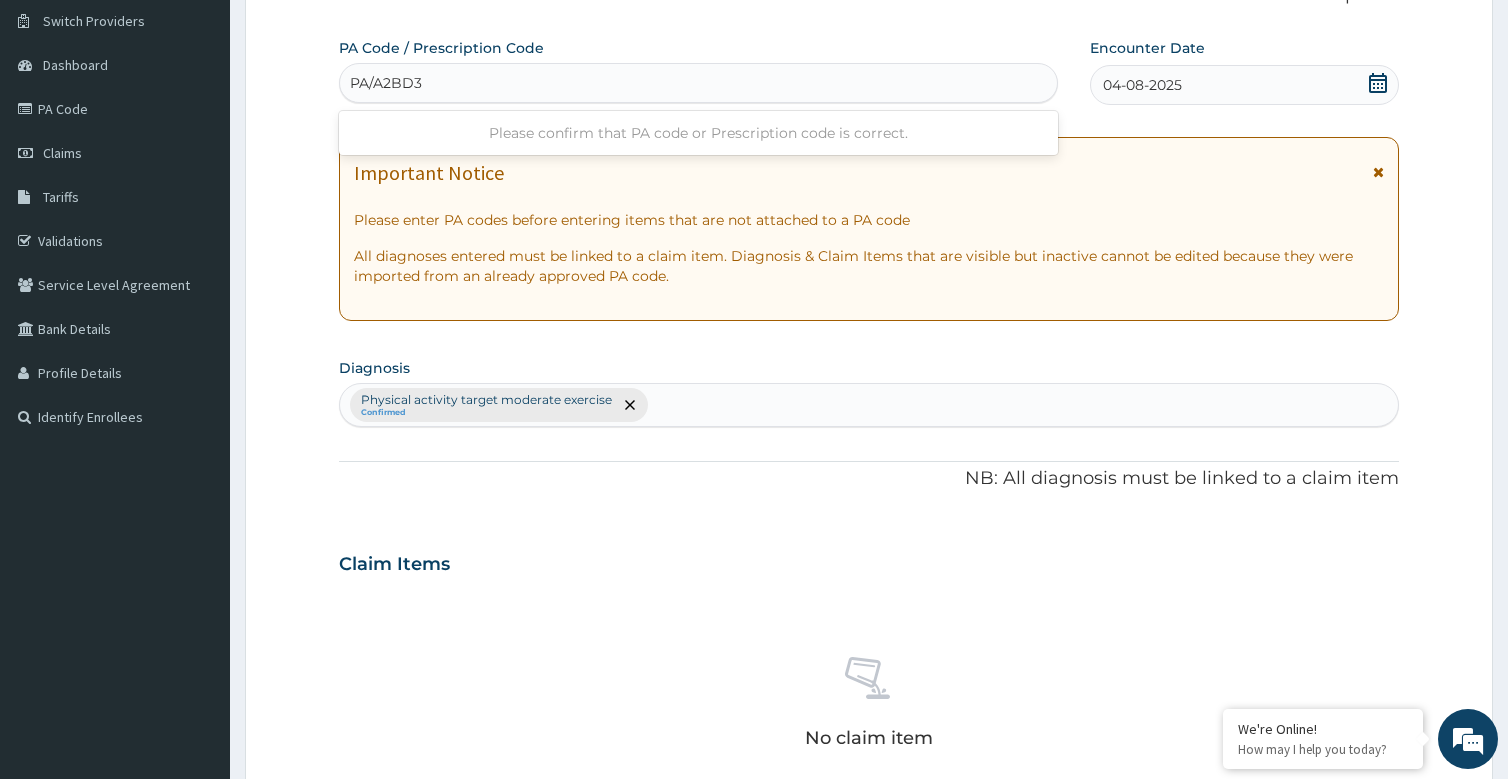 type on "PA/A2BD3C" 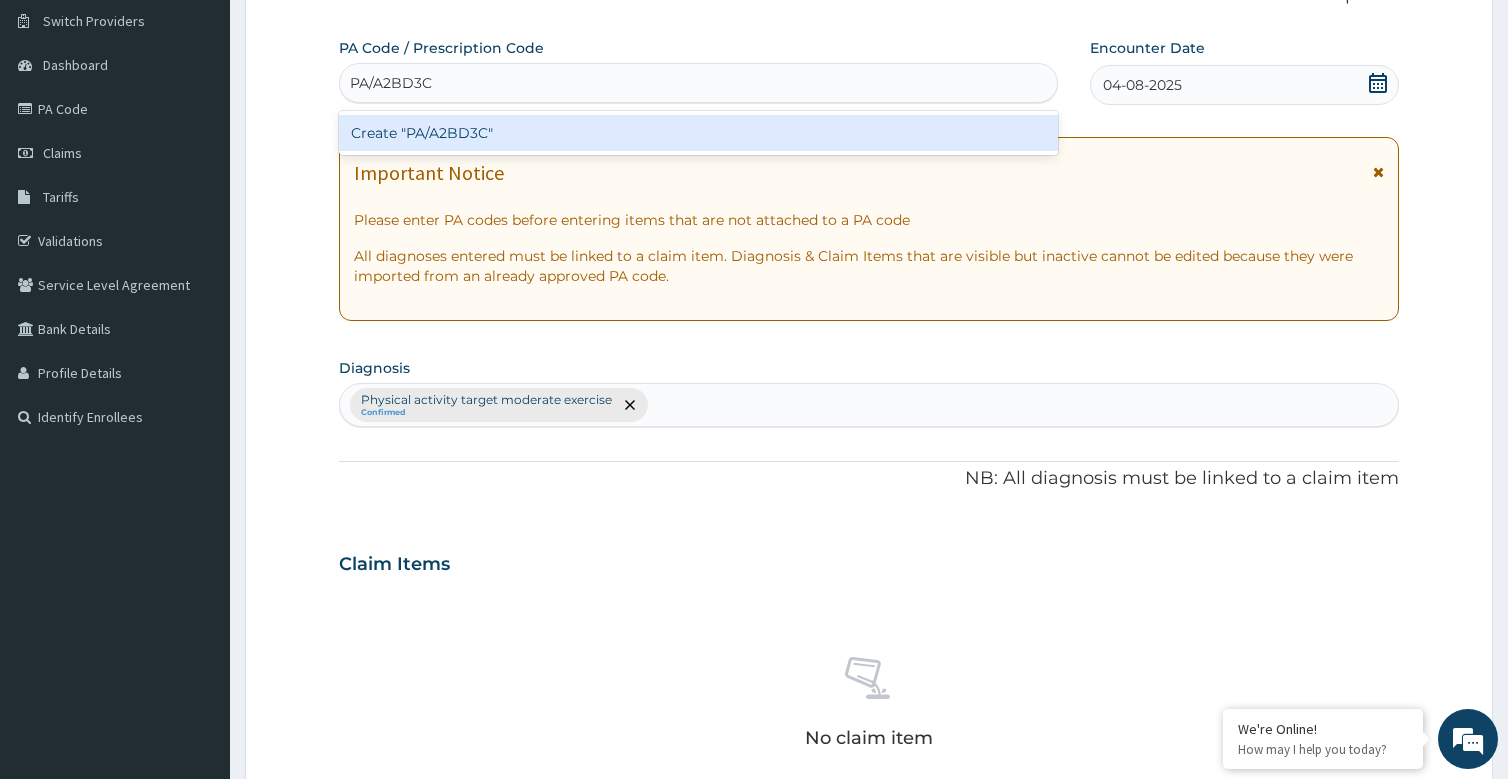 click on "Create "PA/A2BD3C"" at bounding box center (698, 133) 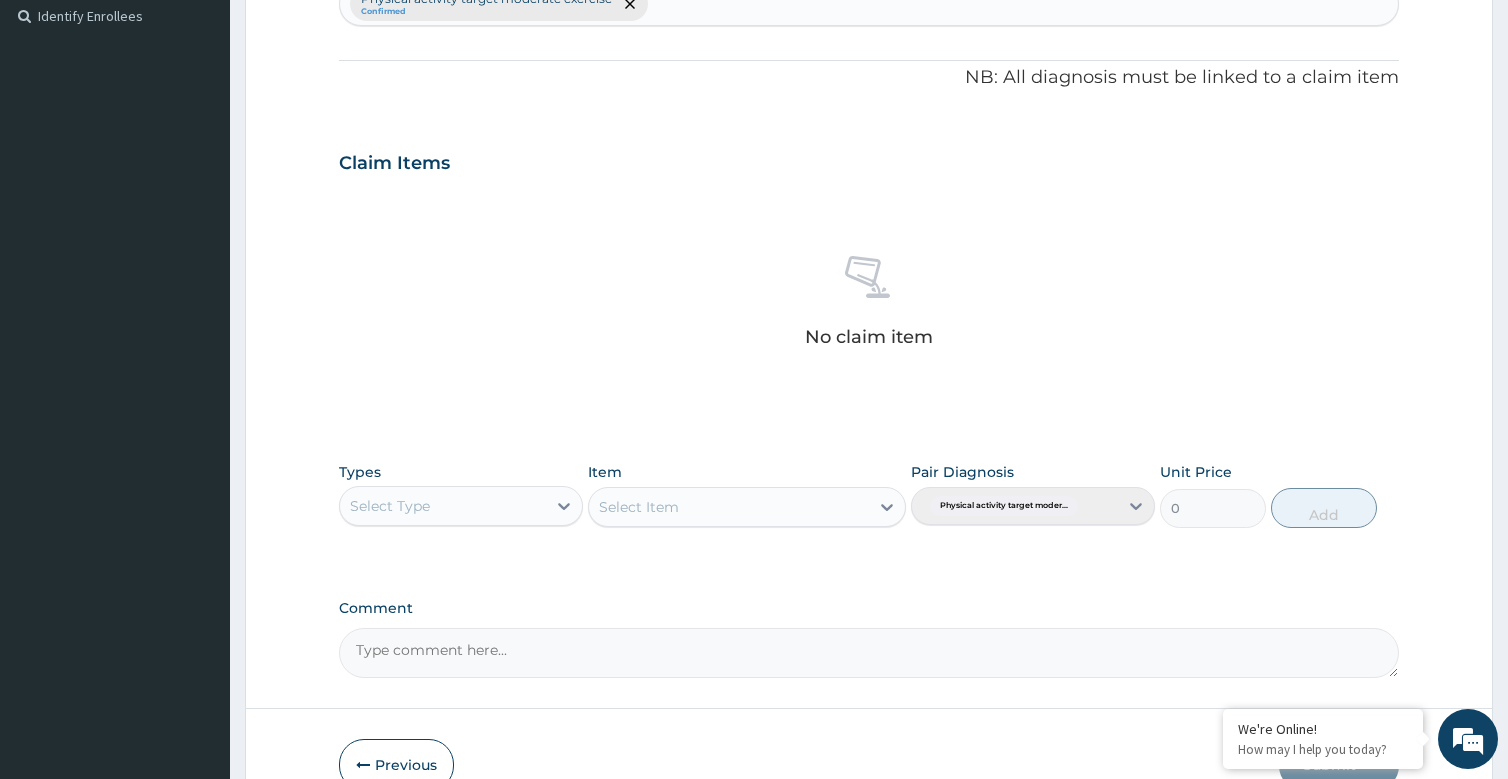scroll, scrollTop: 663, scrollLeft: 0, axis: vertical 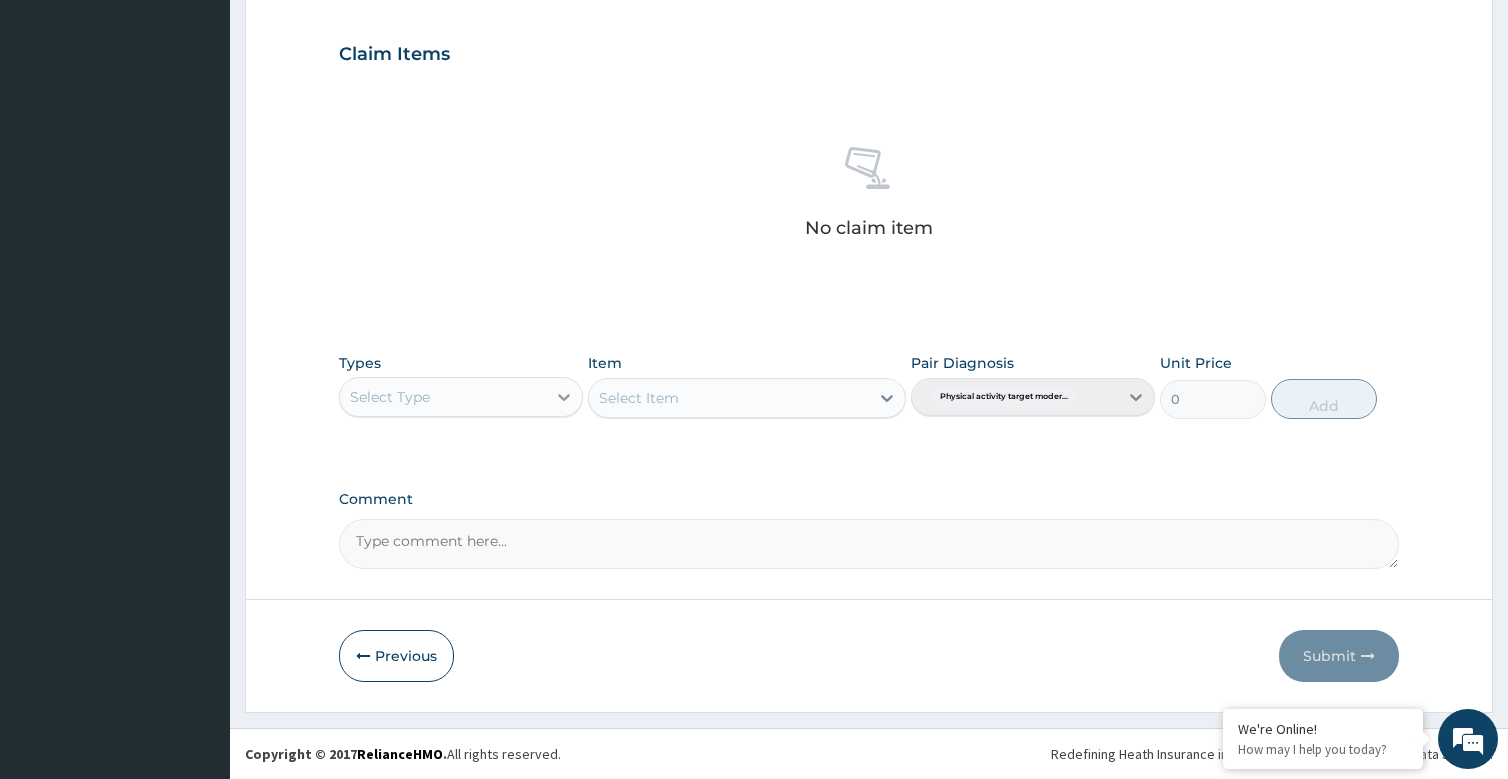 click 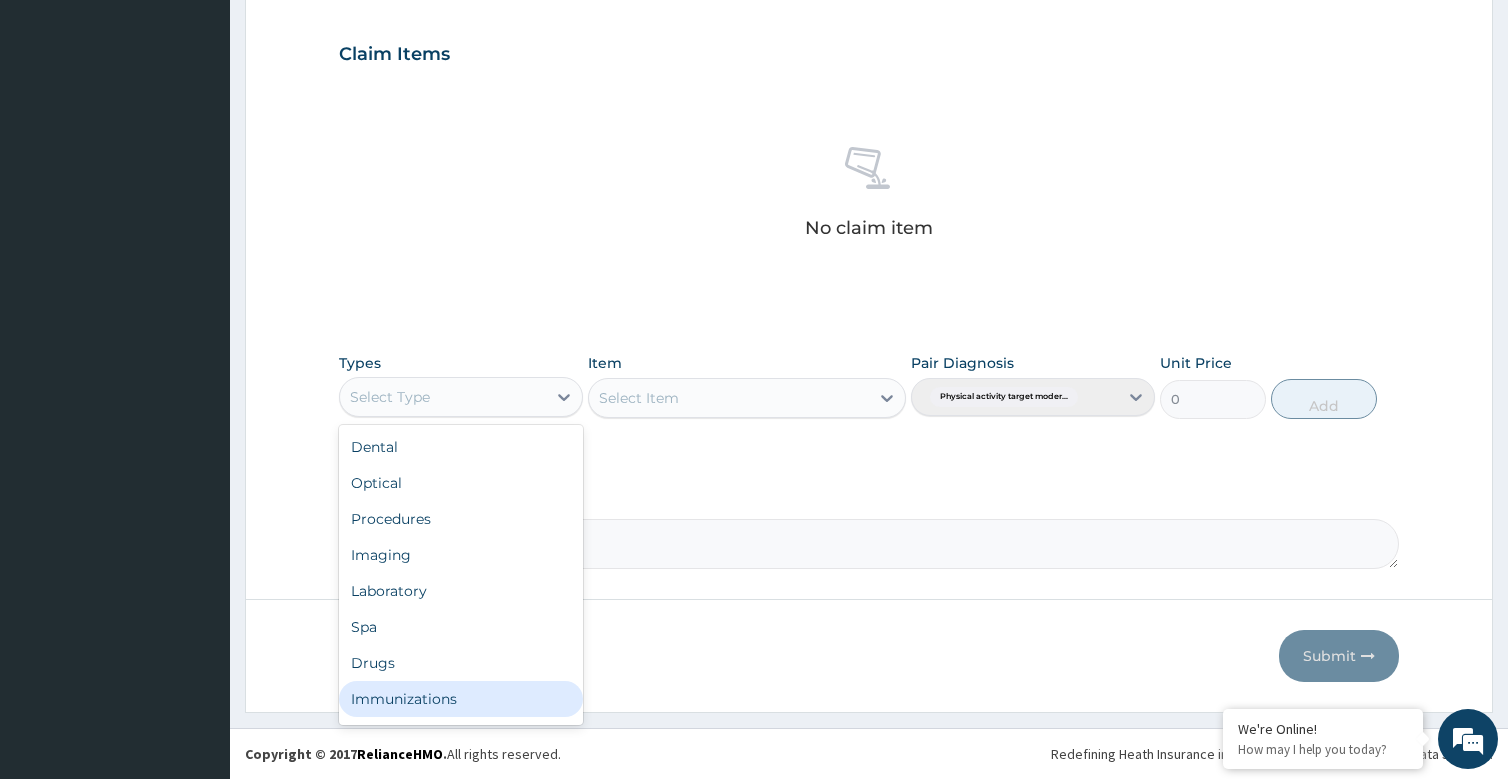scroll, scrollTop: 68, scrollLeft: 0, axis: vertical 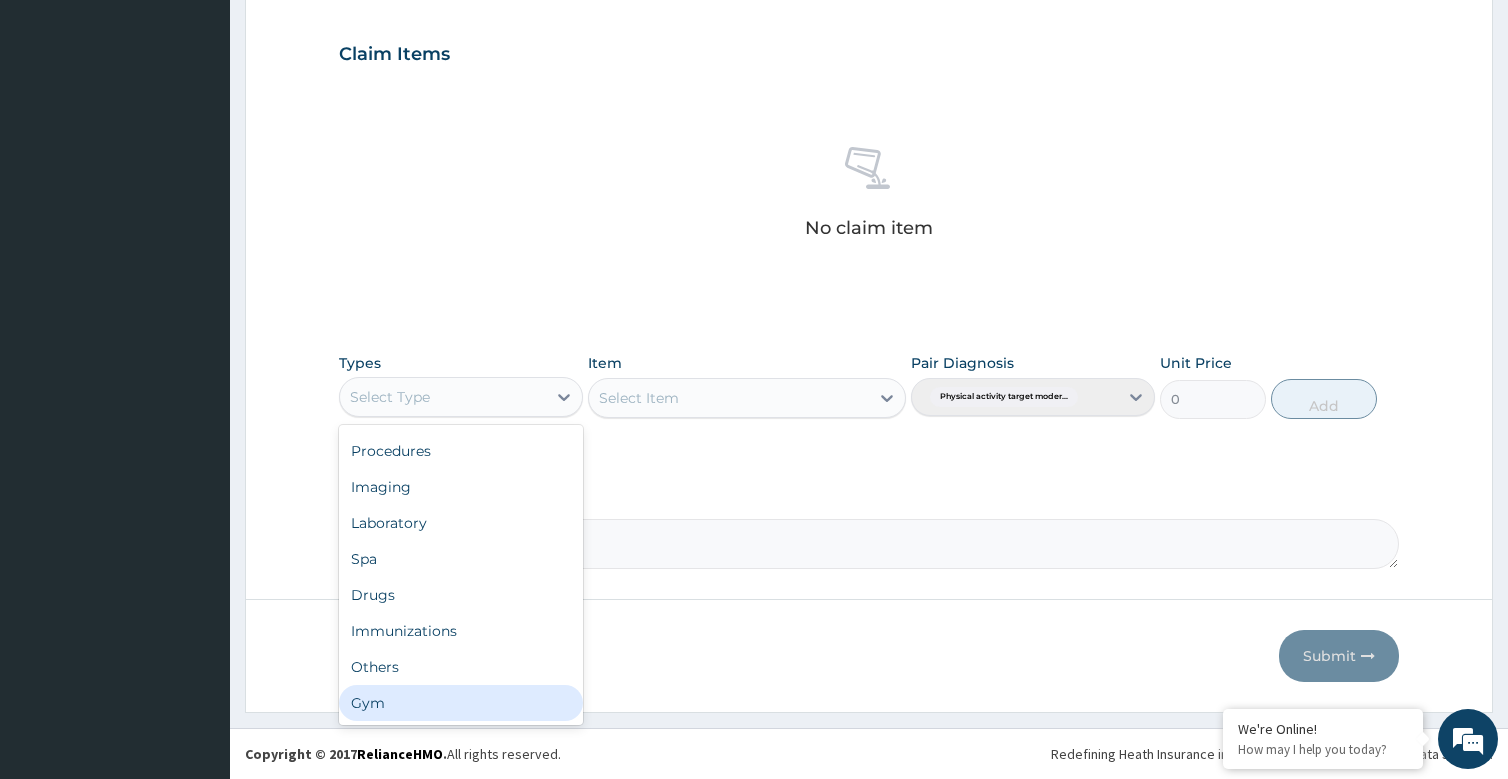 click on "Dental Optical Procedures Imaging Laboratory Spa Drugs Immunizations Others Gym" at bounding box center [461, 575] 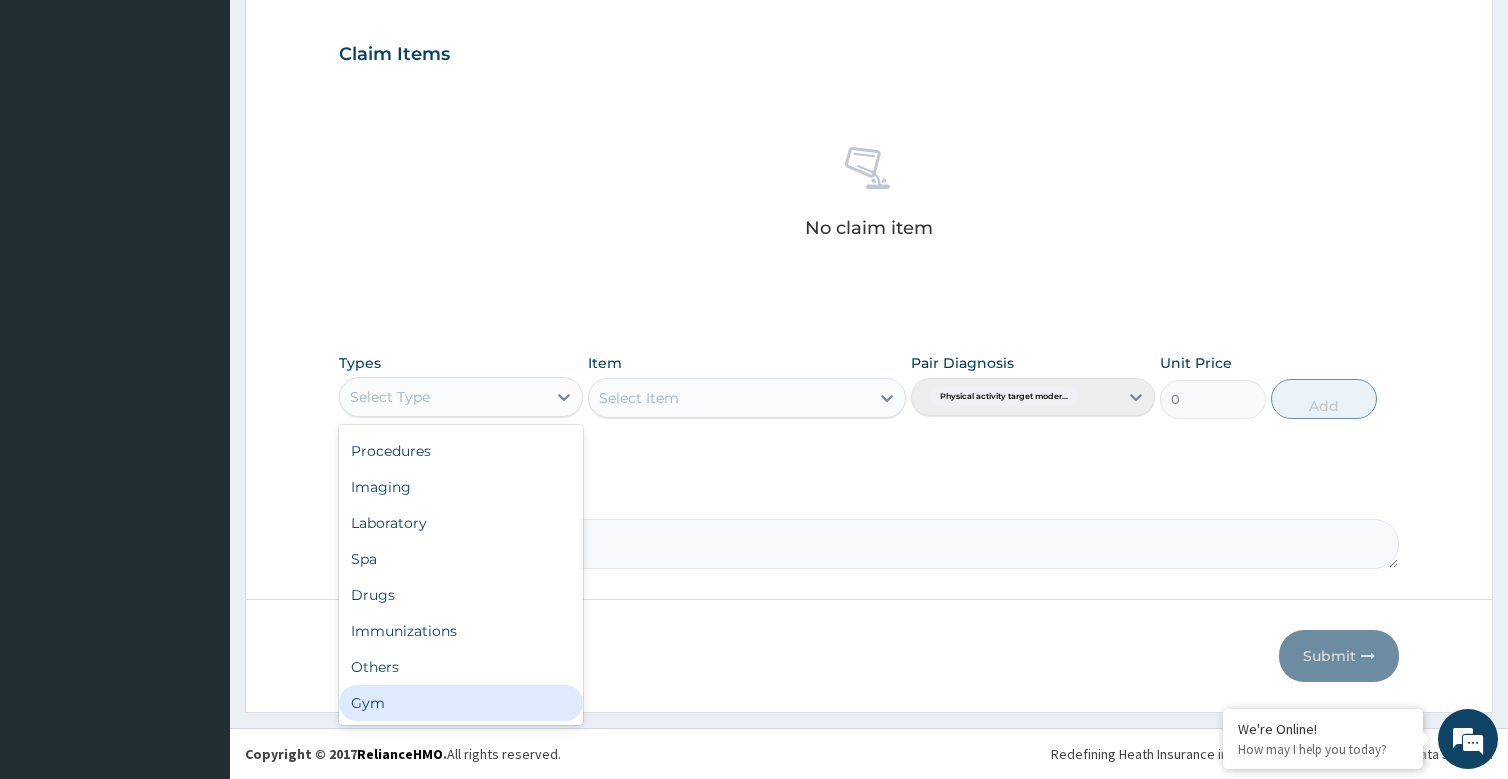click on "Gym" at bounding box center (461, 703) 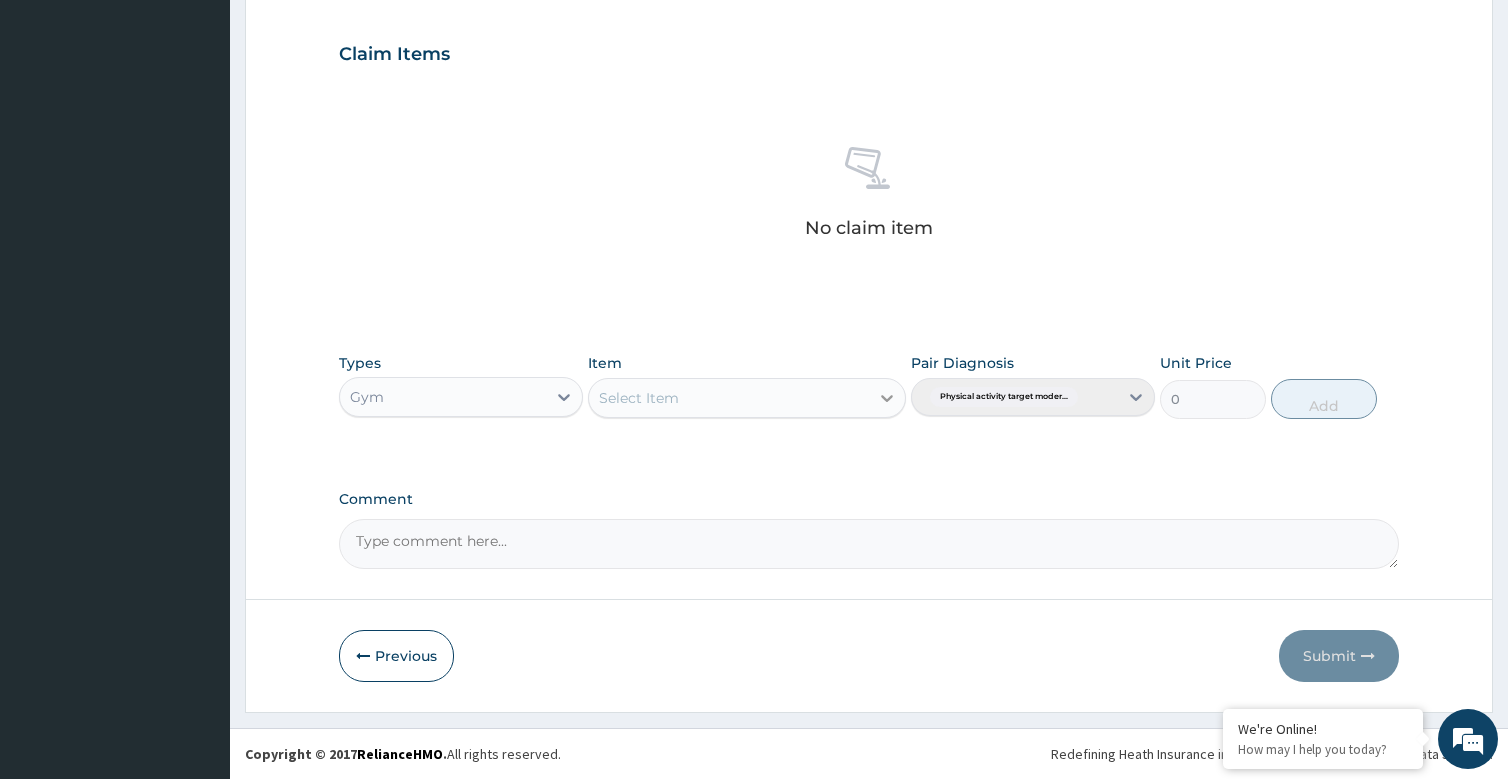 click 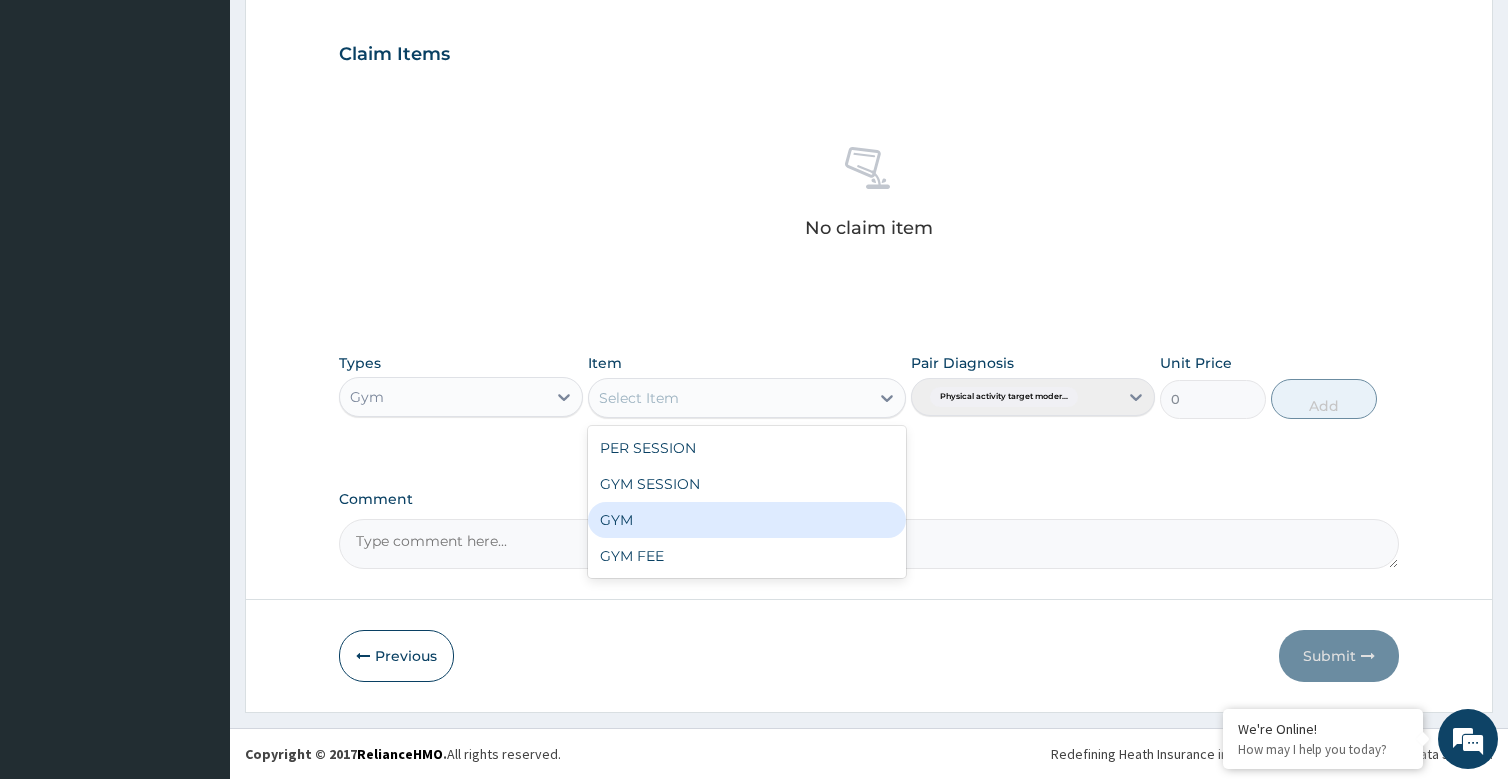 click on "GYM" at bounding box center [747, 520] 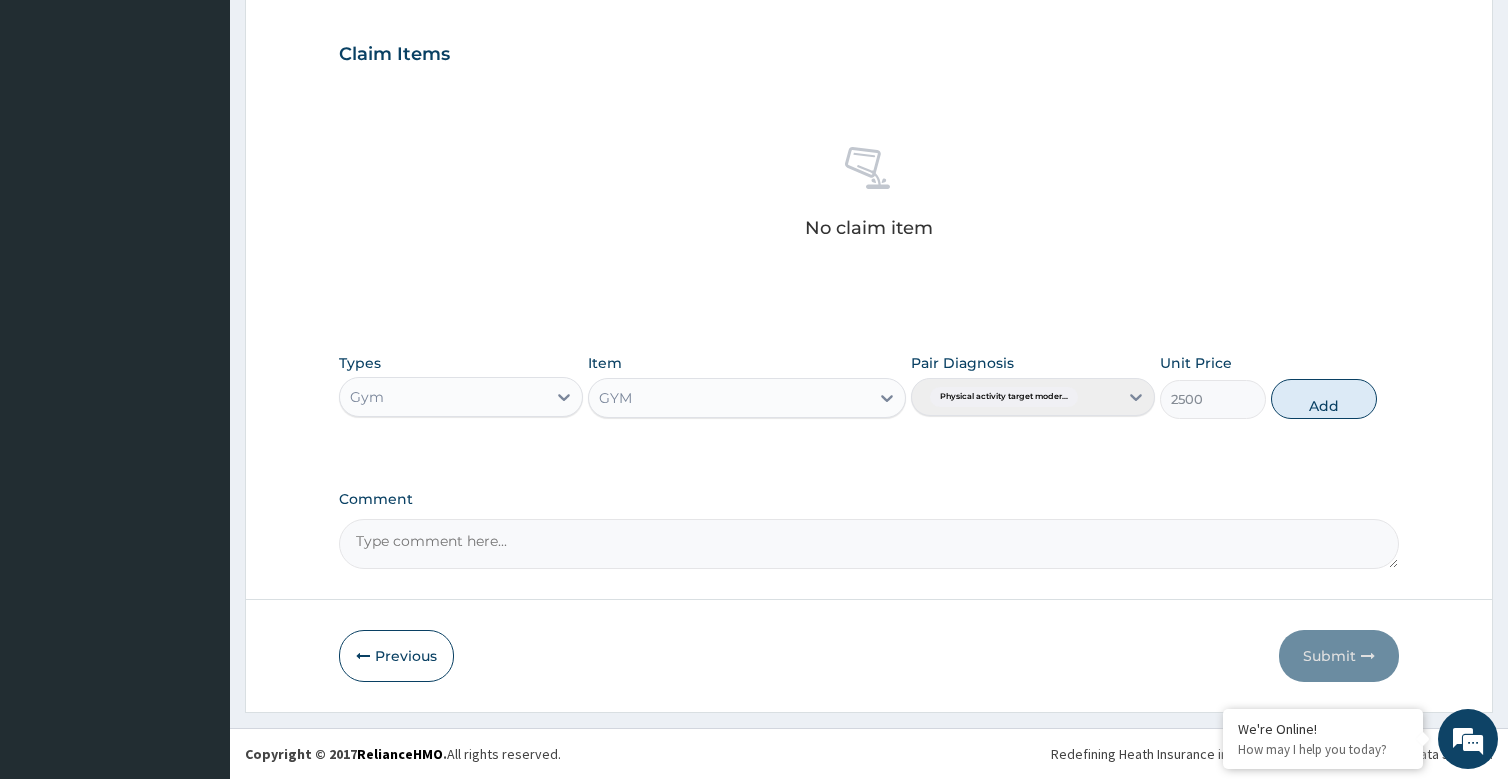 drag, startPoint x: 1336, startPoint y: 392, endPoint x: 1310, endPoint y: 493, distance: 104.292854 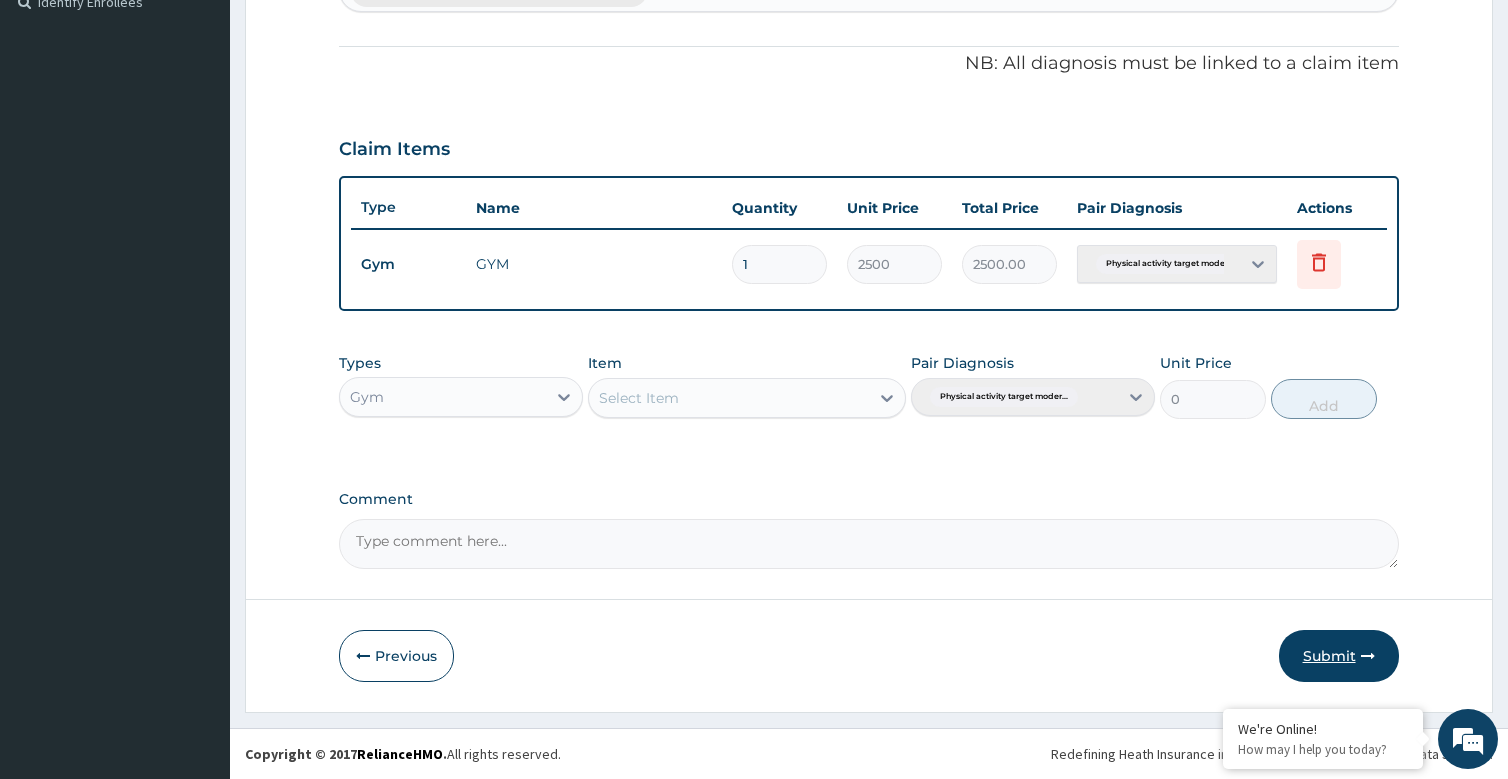 click on "Submit" at bounding box center [1339, 656] 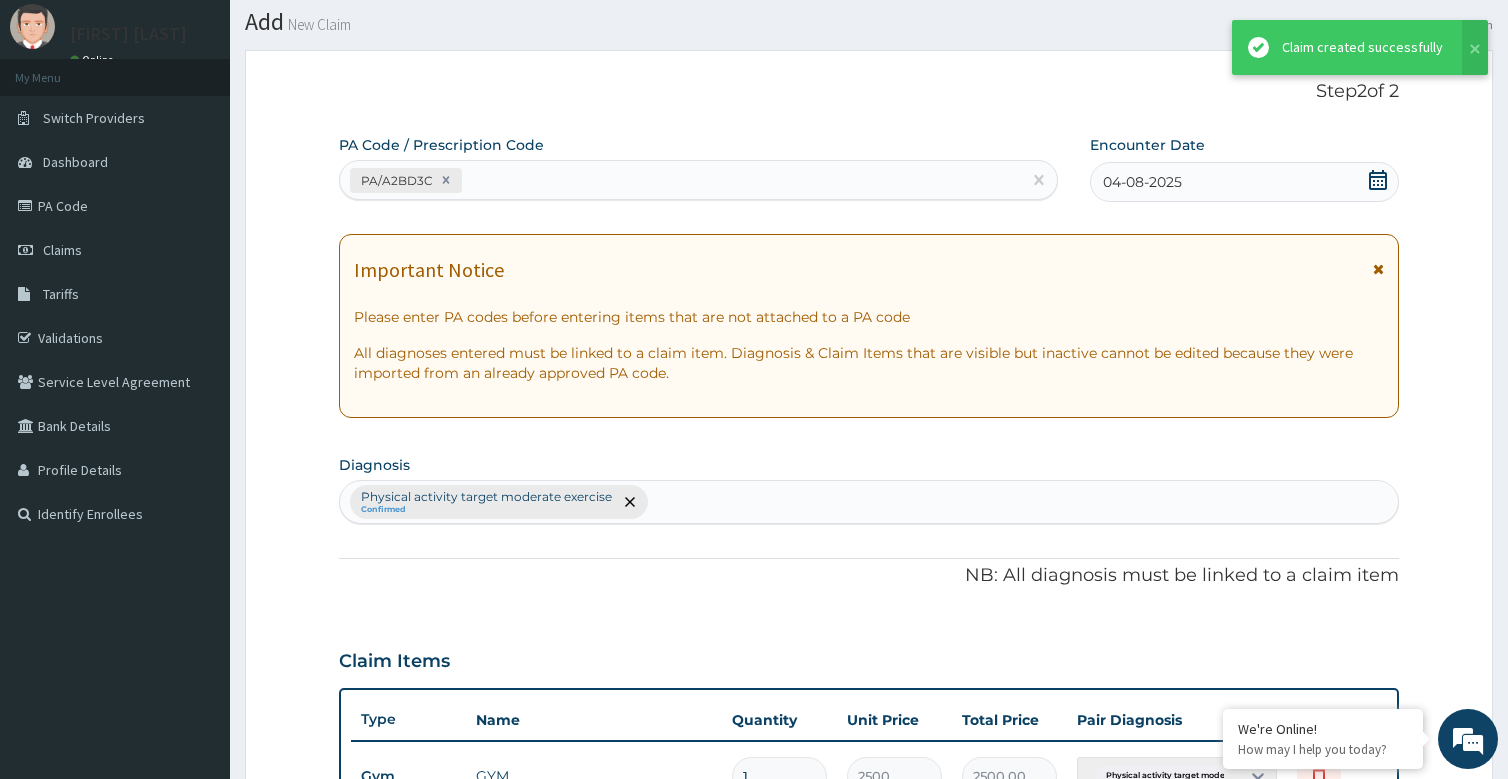scroll, scrollTop: 568, scrollLeft: 0, axis: vertical 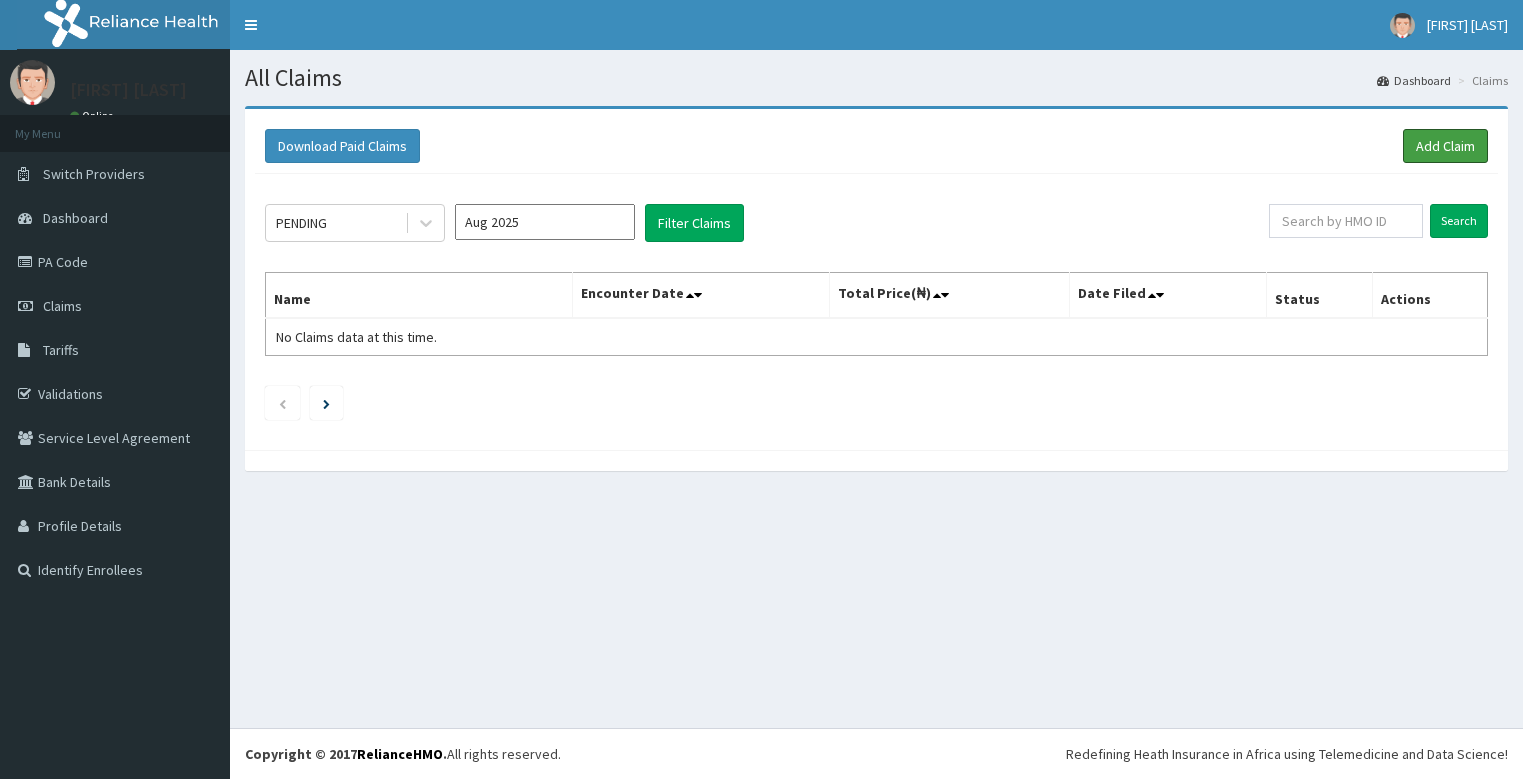 click on "Add Claim" at bounding box center [1445, 146] 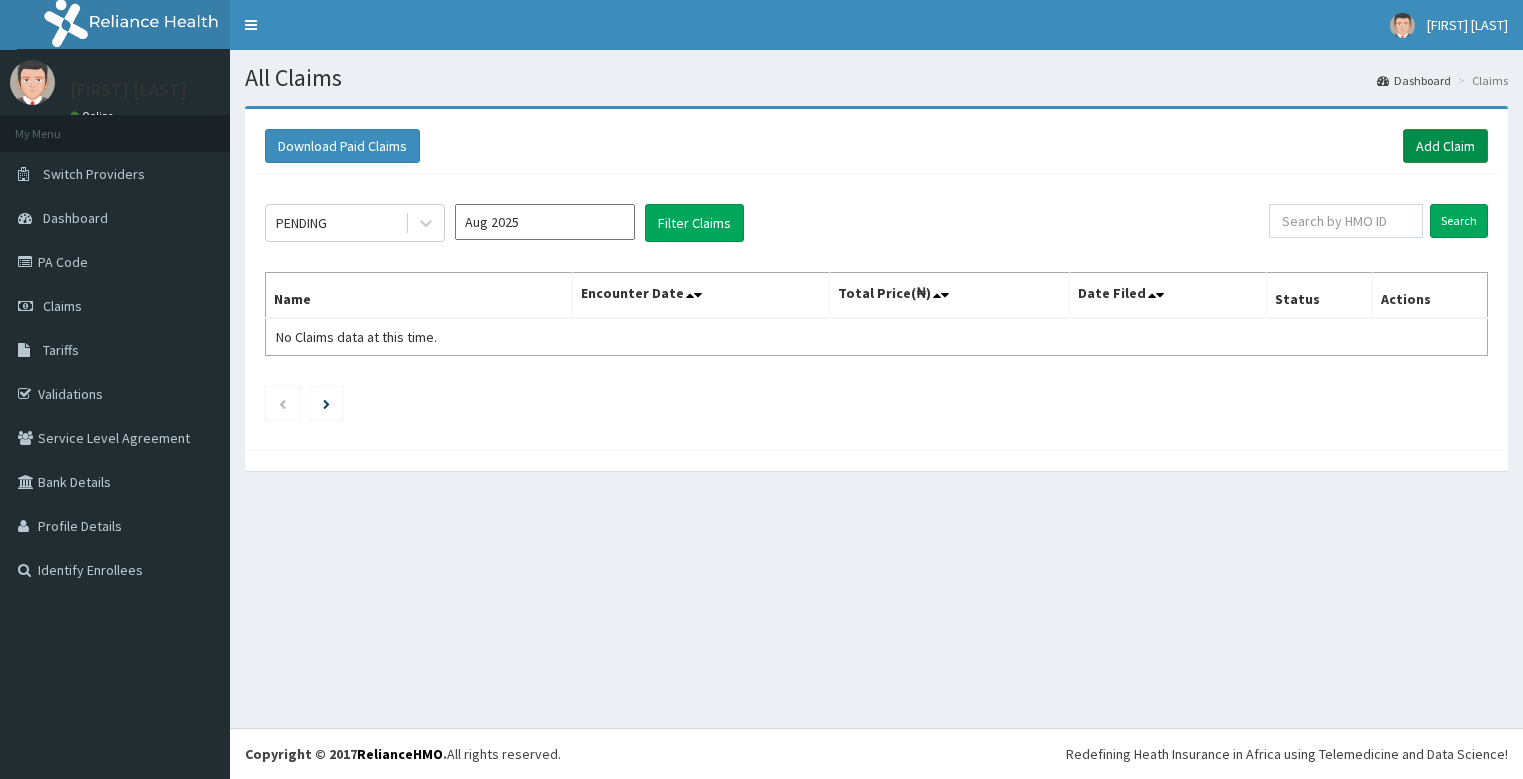 scroll, scrollTop: 0, scrollLeft: 0, axis: both 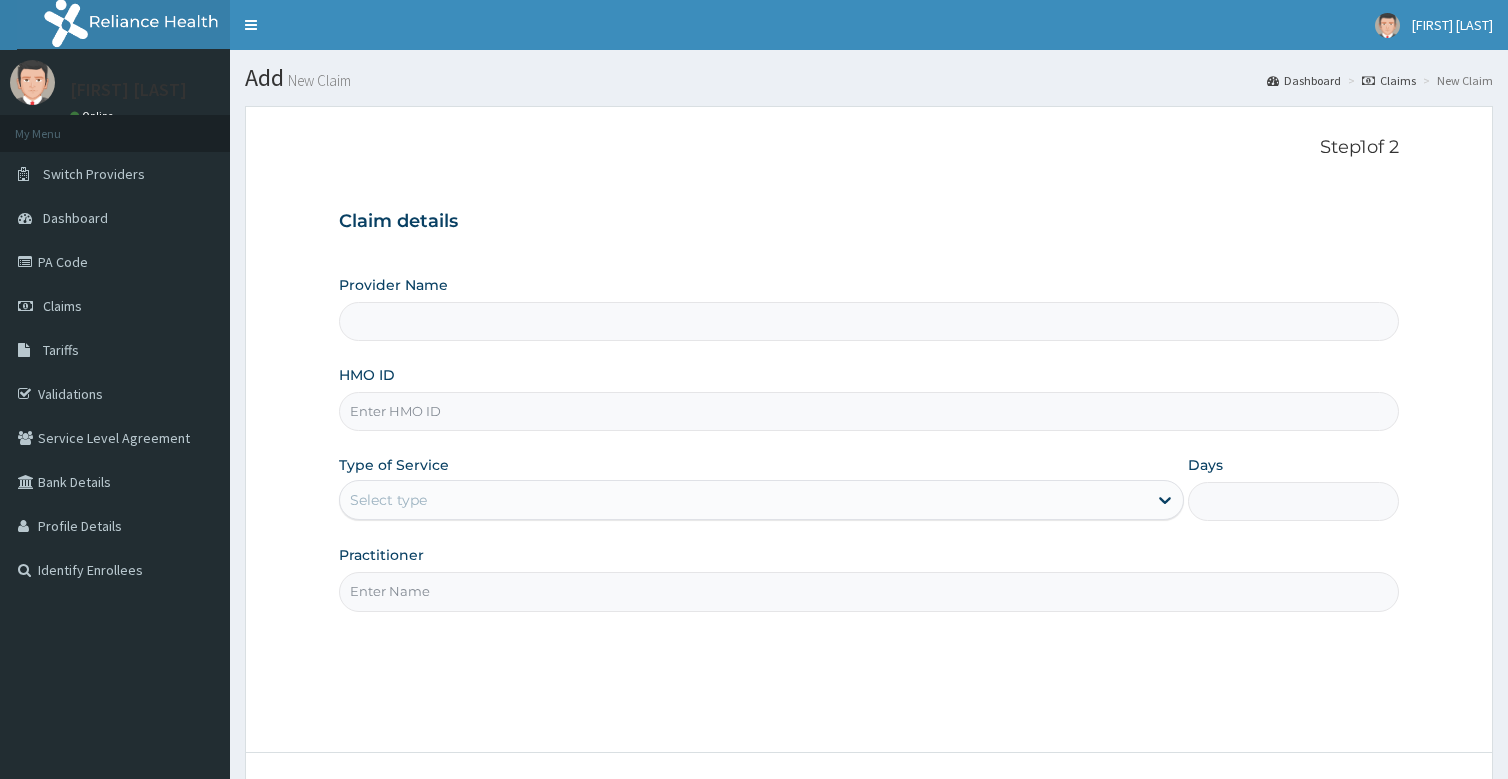type on "bodyline" 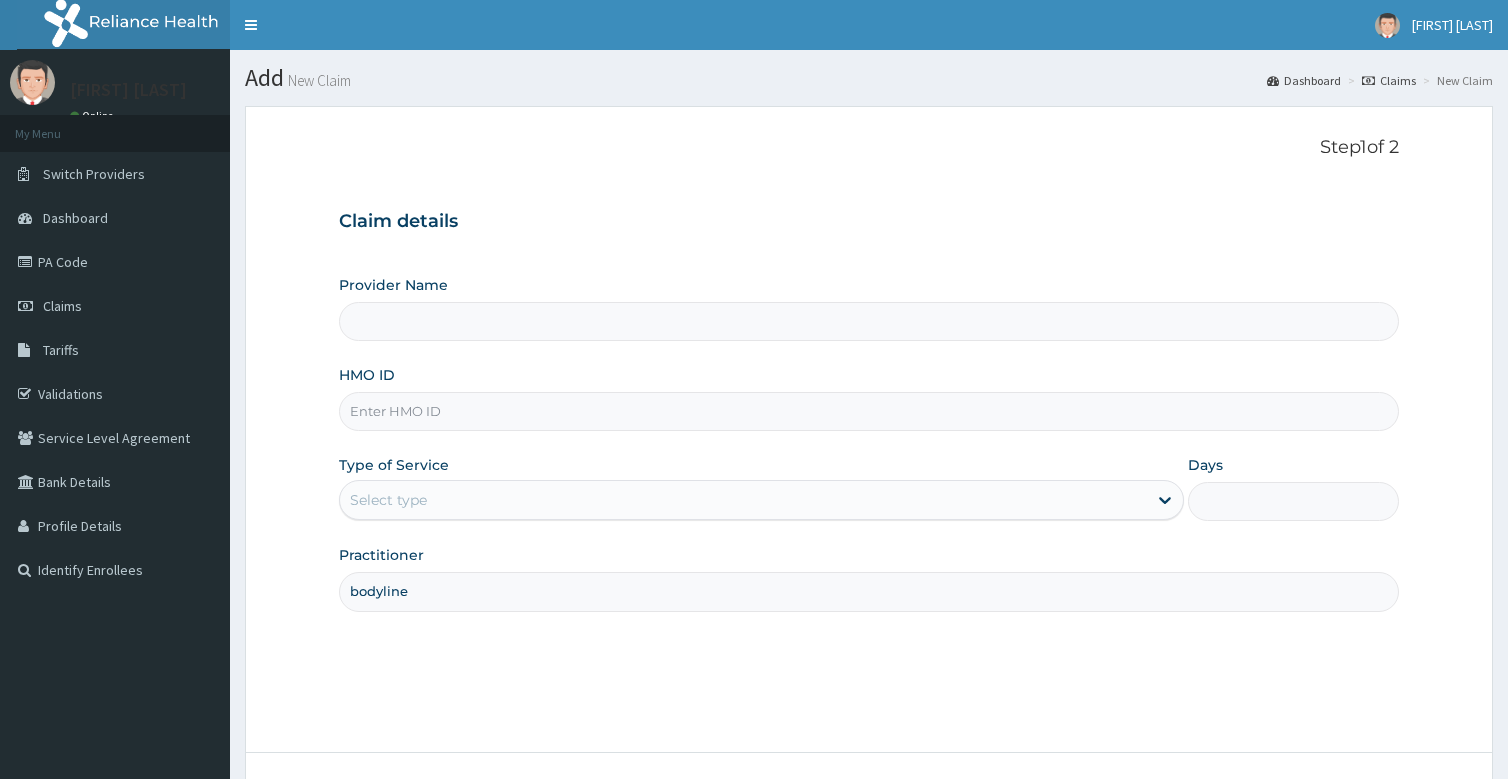 type on "Bodyline Gym- Festac" 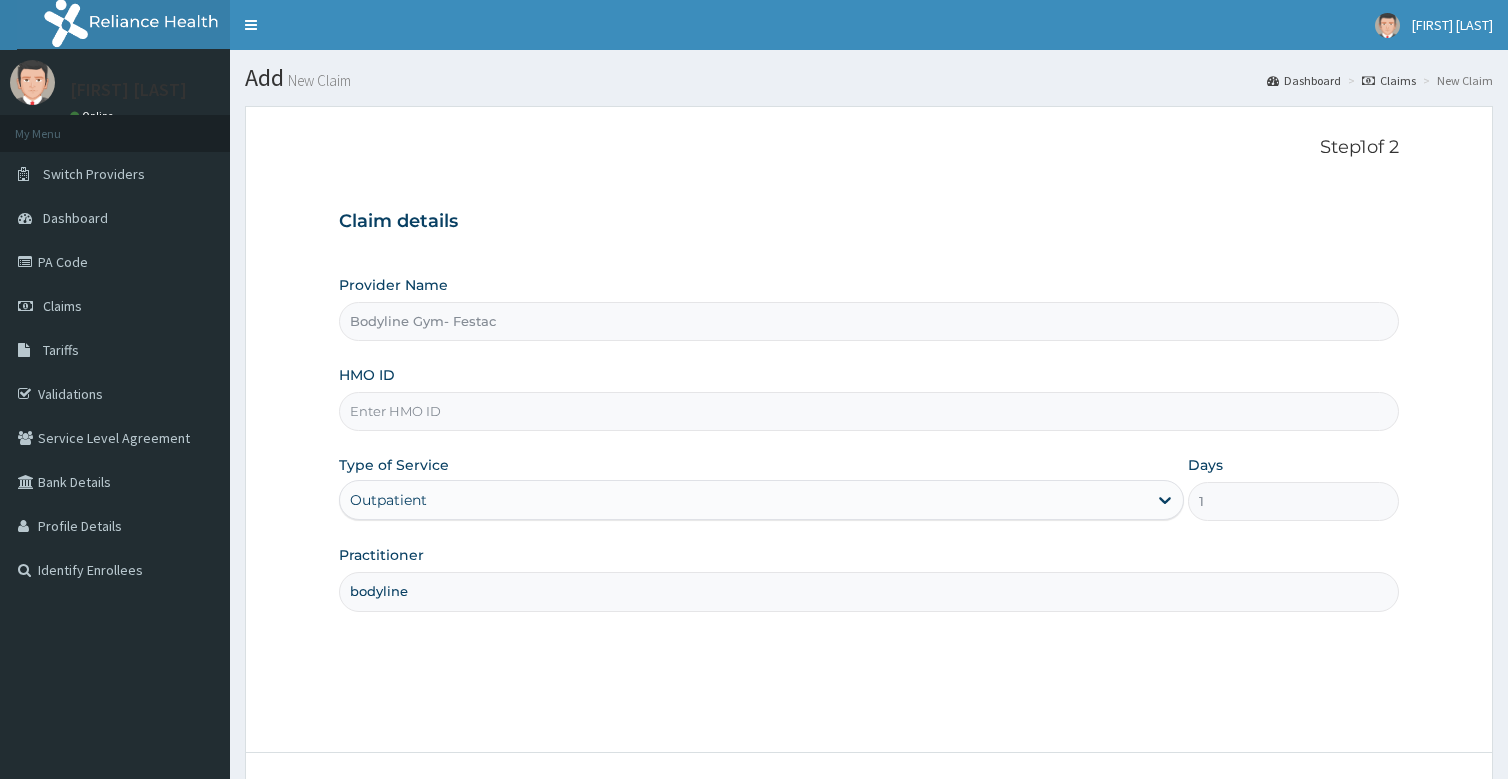 click on "HMO ID" at bounding box center [868, 411] 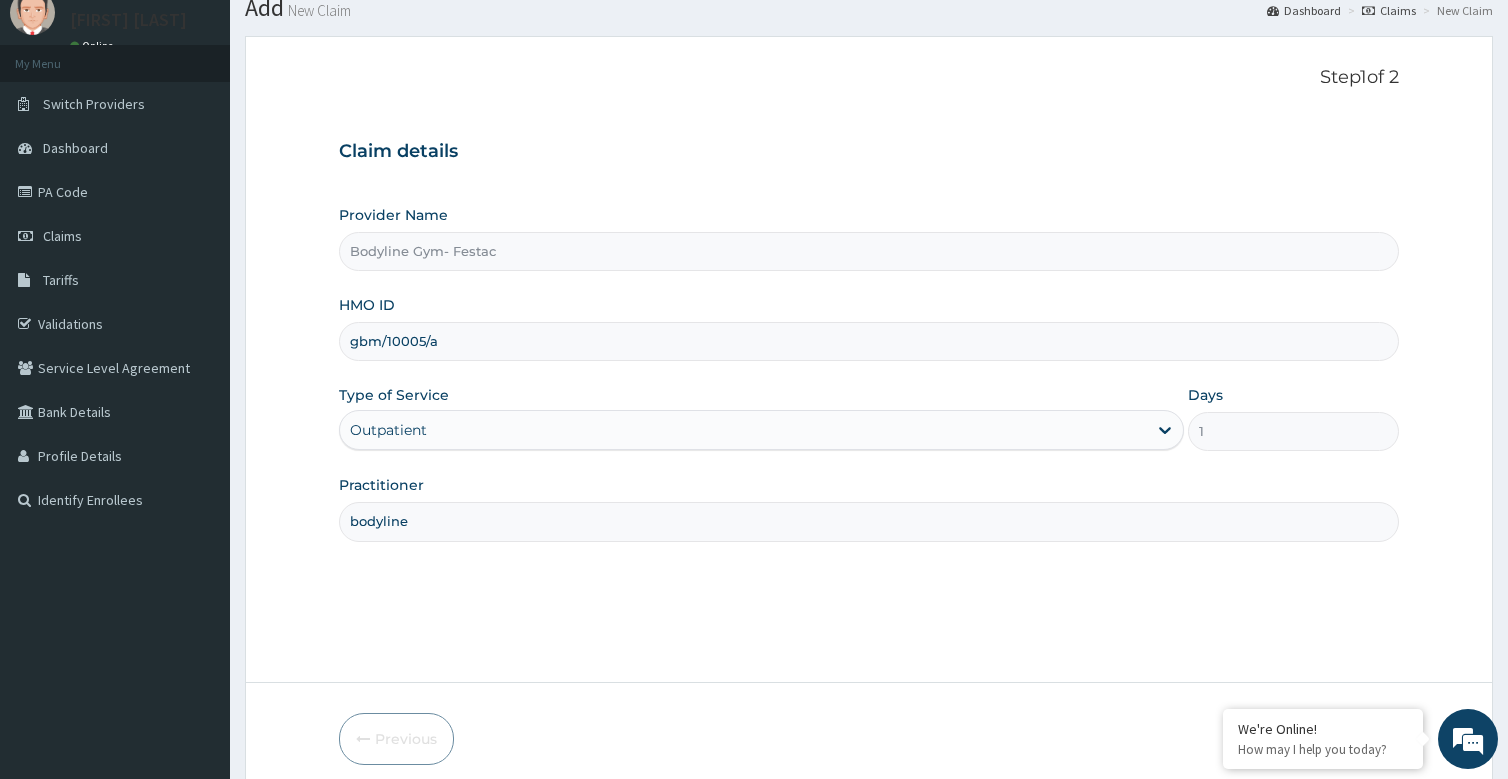 scroll, scrollTop: 153, scrollLeft: 0, axis: vertical 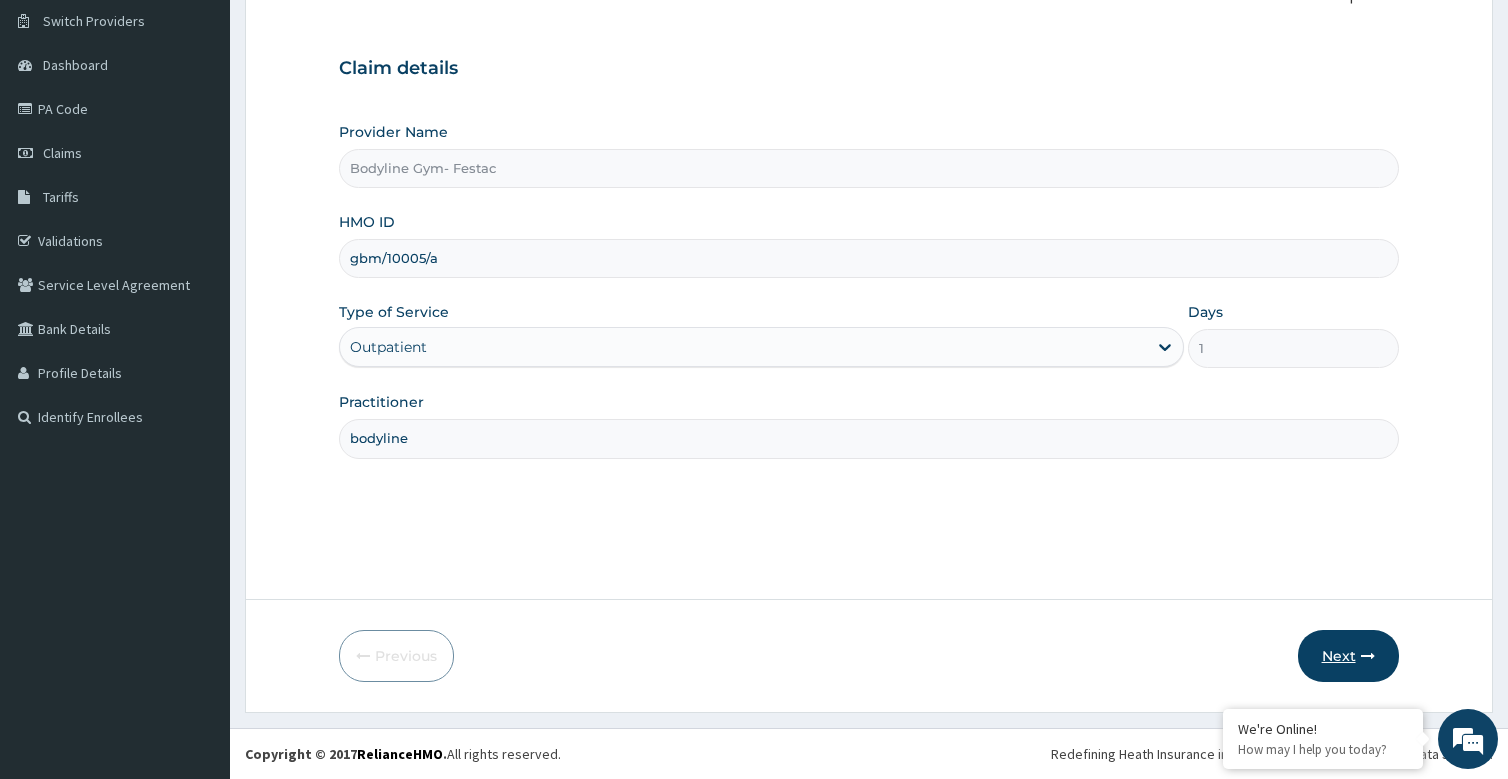 type on "gbm/10005/a" 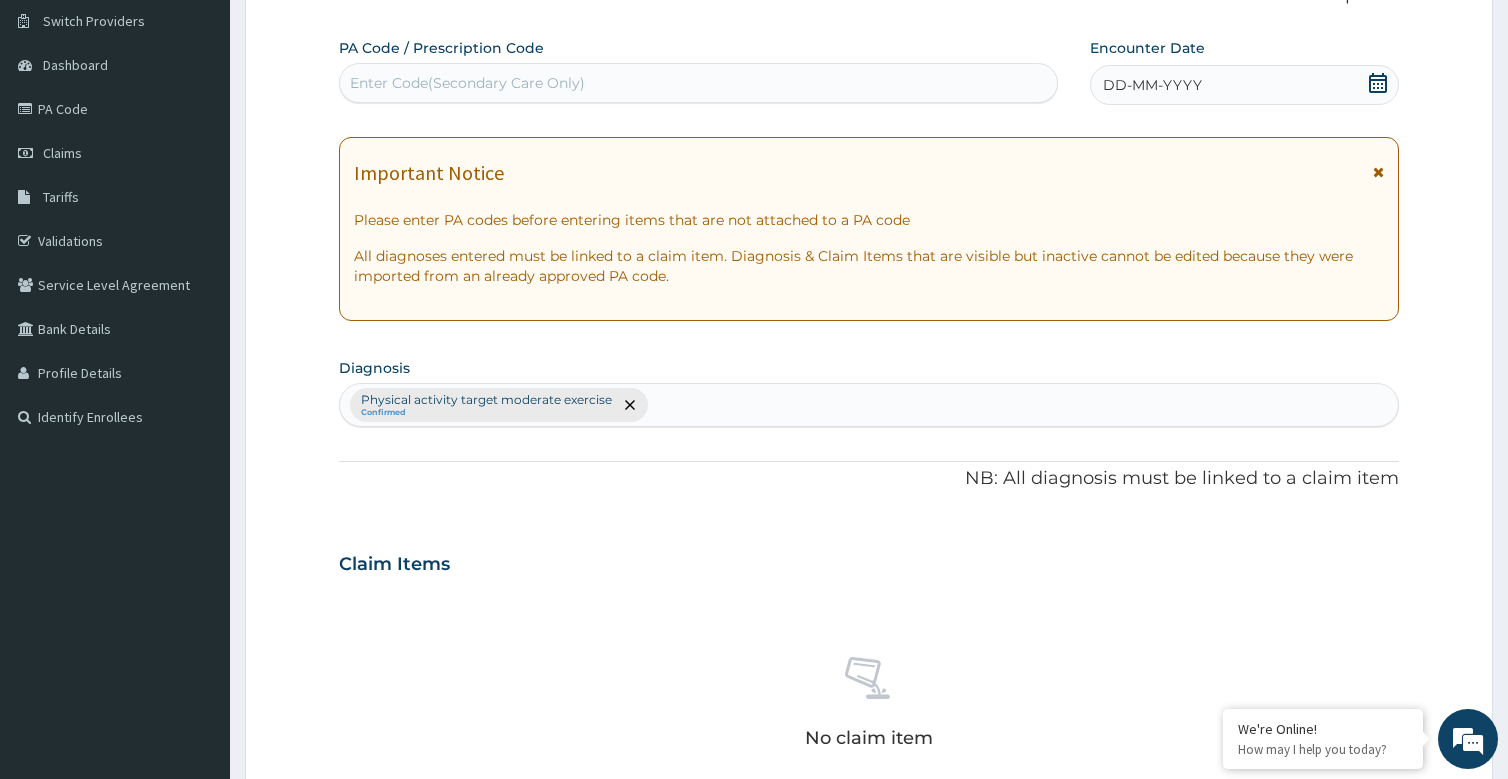 scroll, scrollTop: 0, scrollLeft: 0, axis: both 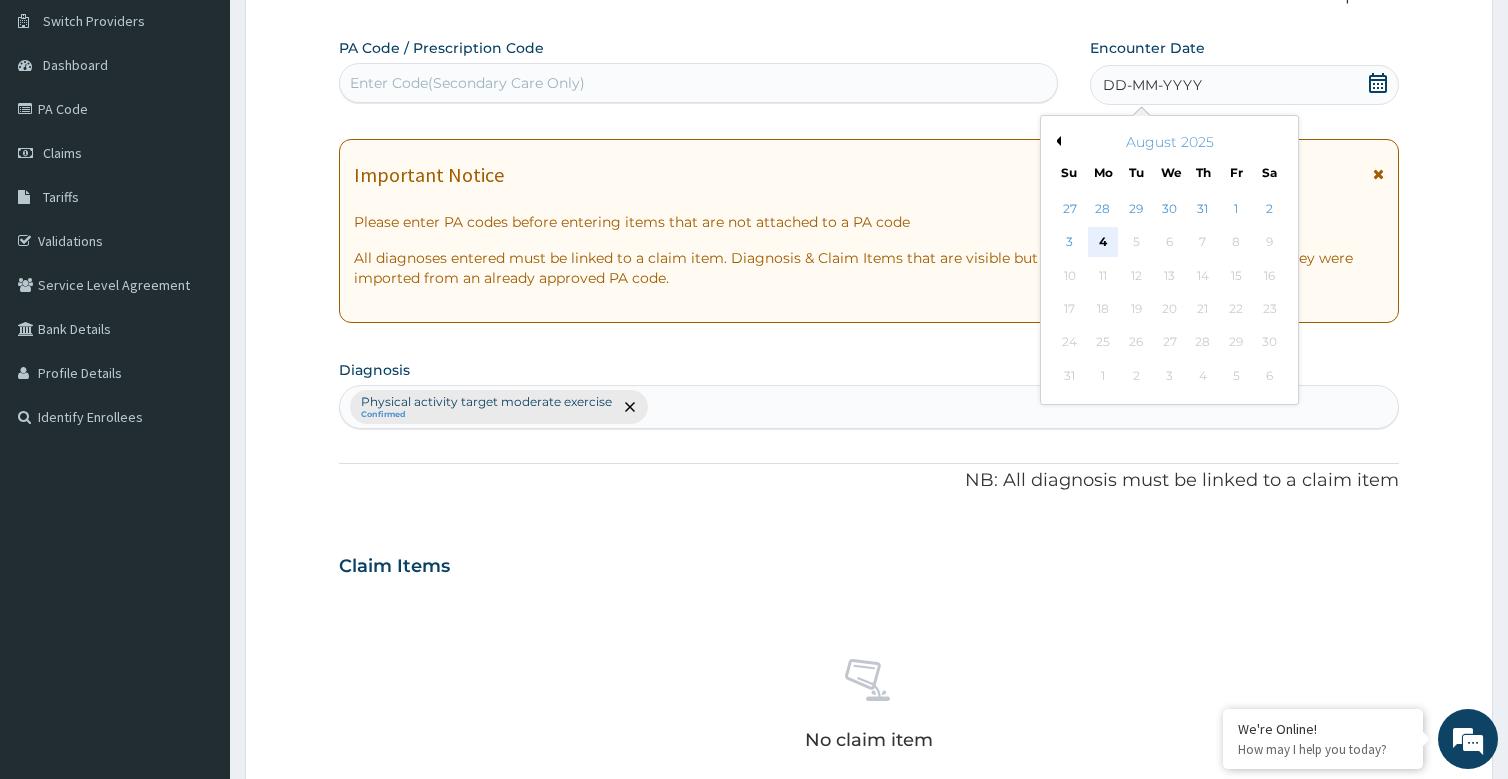 click on "4" at bounding box center [1103, 243] 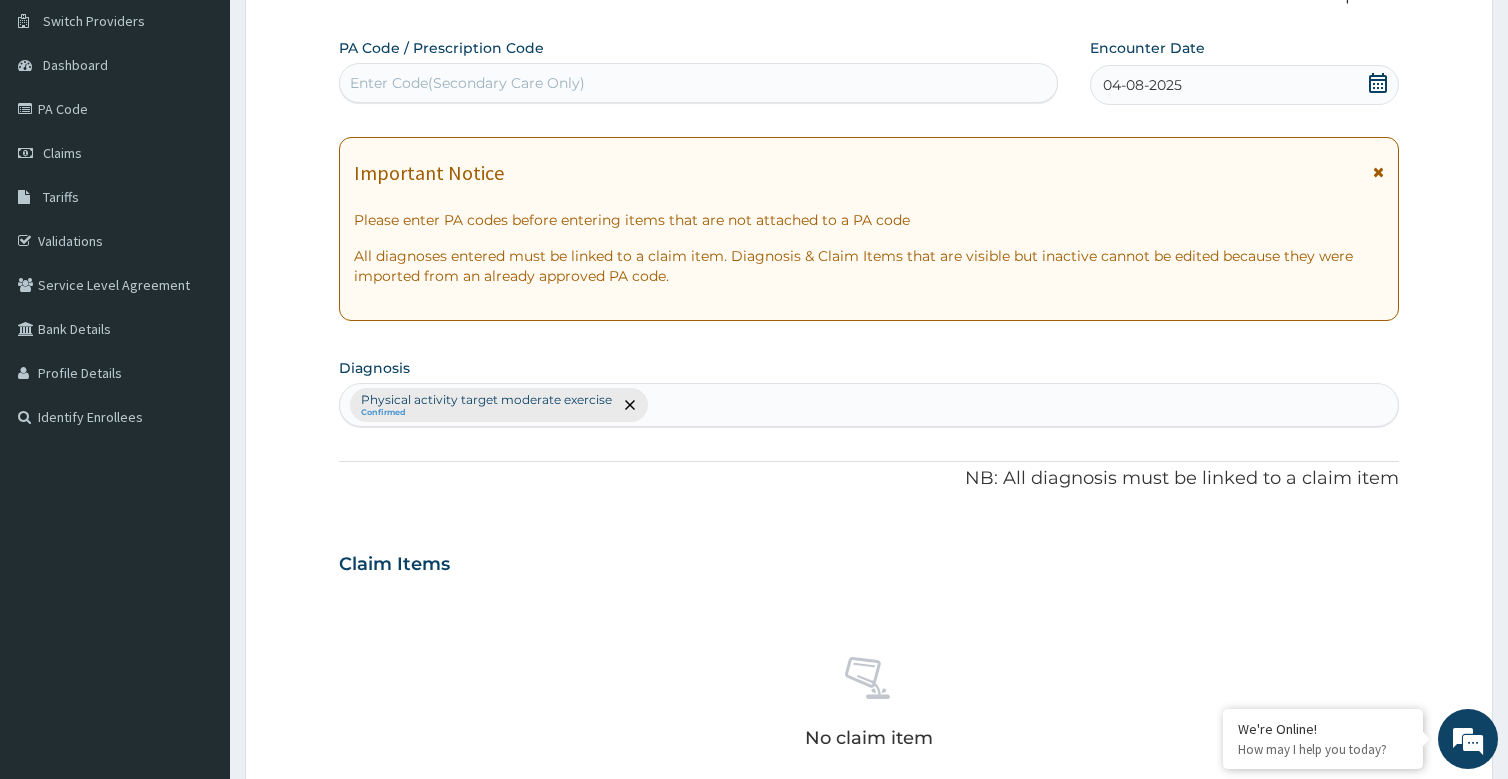 click on "Enter Code(Secondary Care Only)" at bounding box center [698, 83] 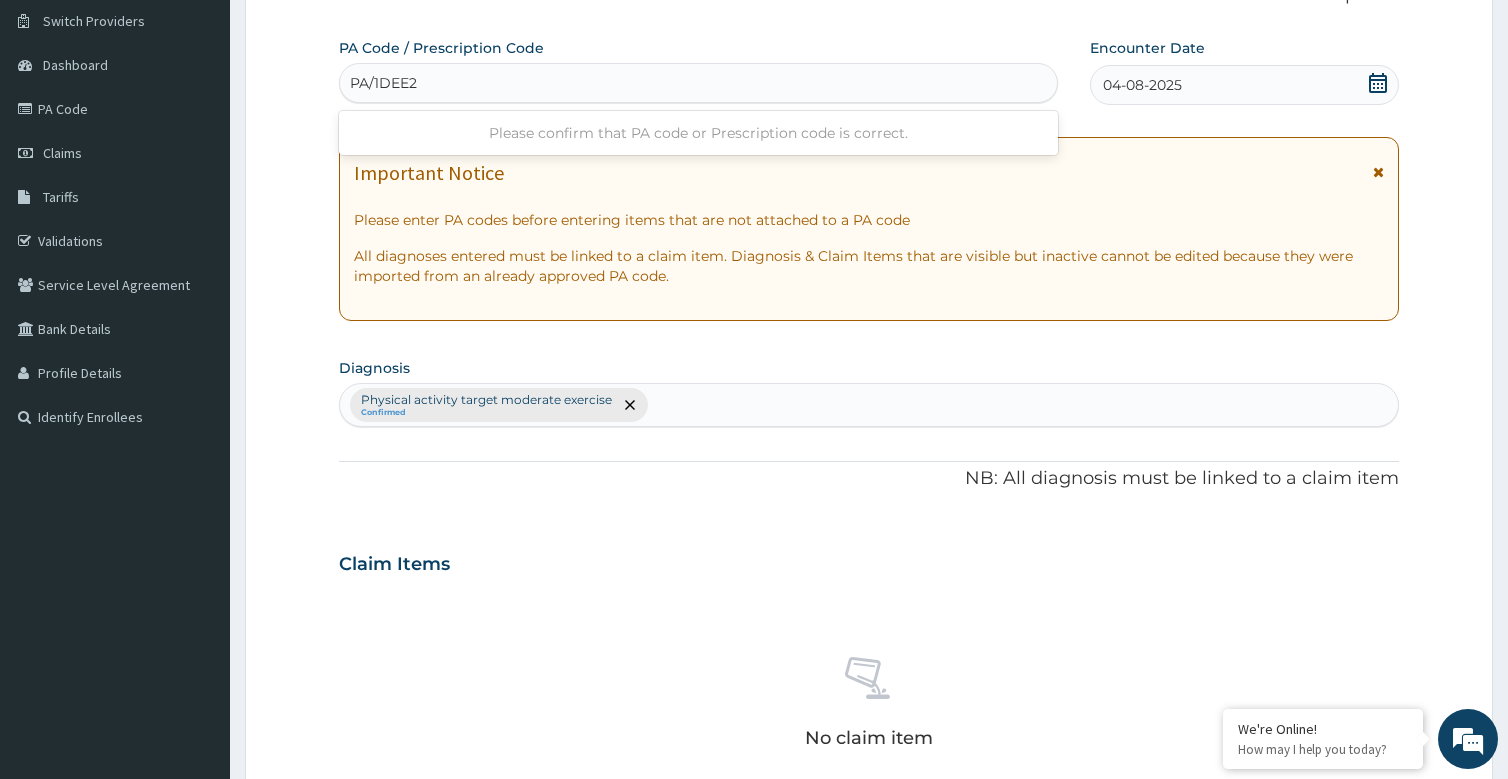 type on "PA/1DEE25" 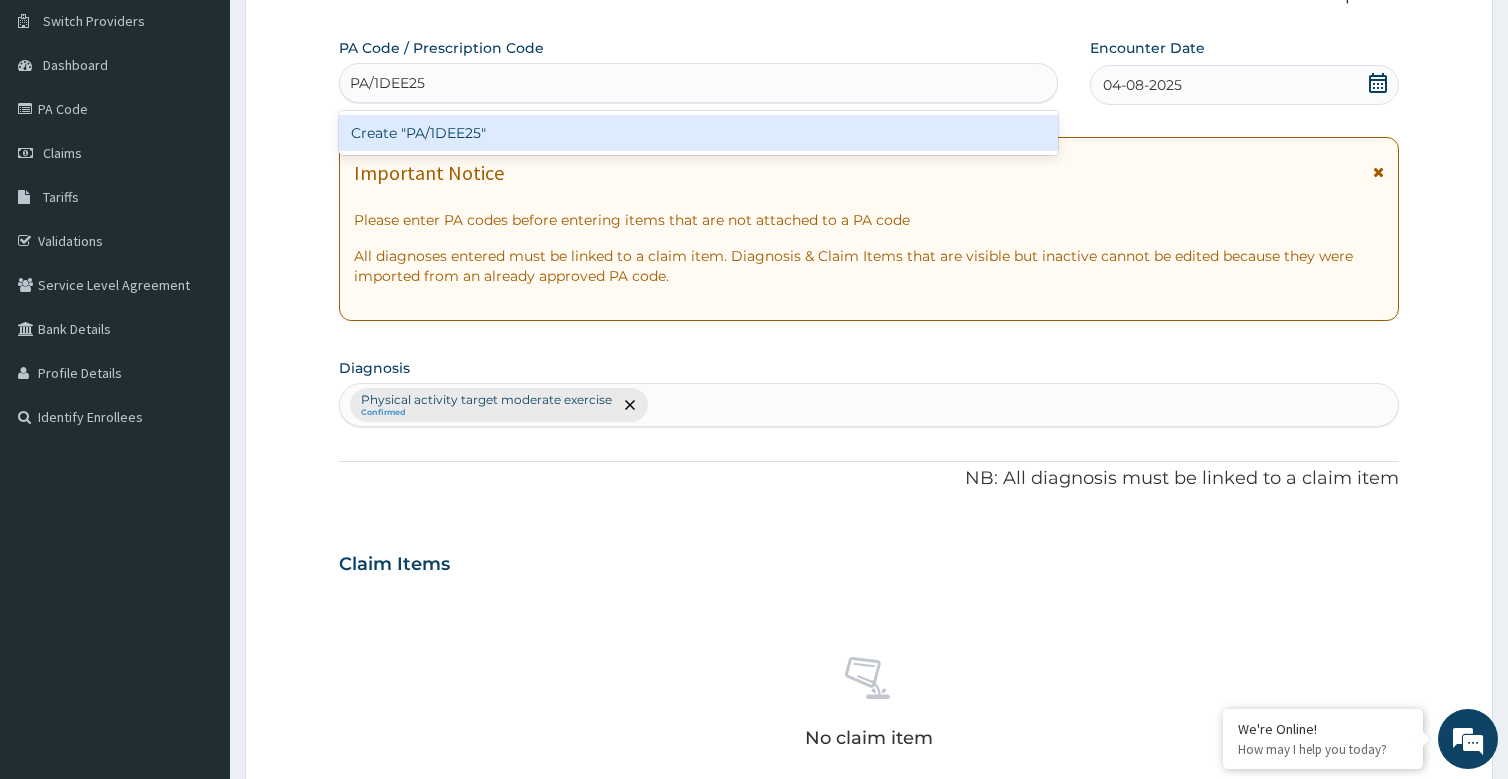 click on "Create "PA/1DEE25"" at bounding box center (698, 133) 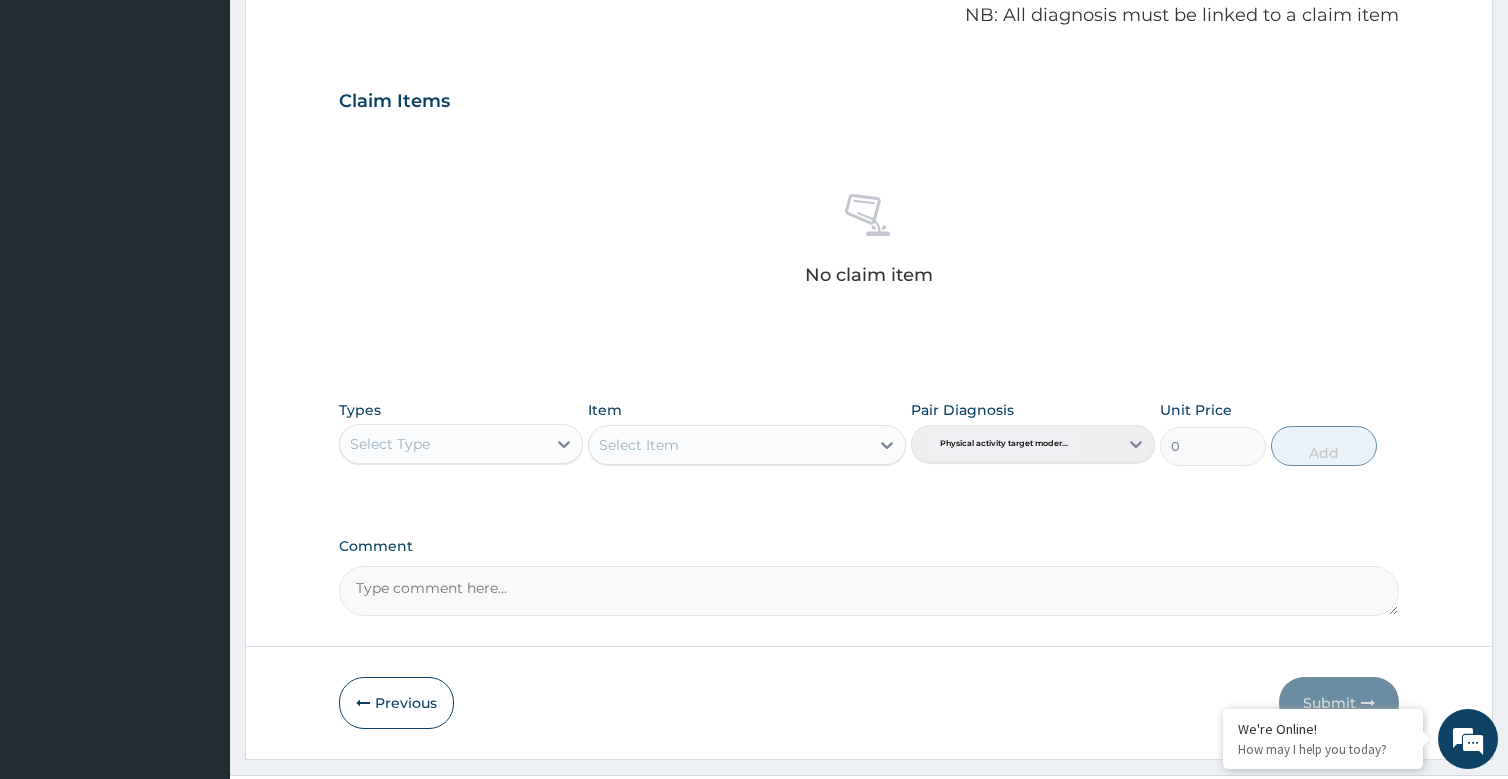 scroll, scrollTop: 663, scrollLeft: 0, axis: vertical 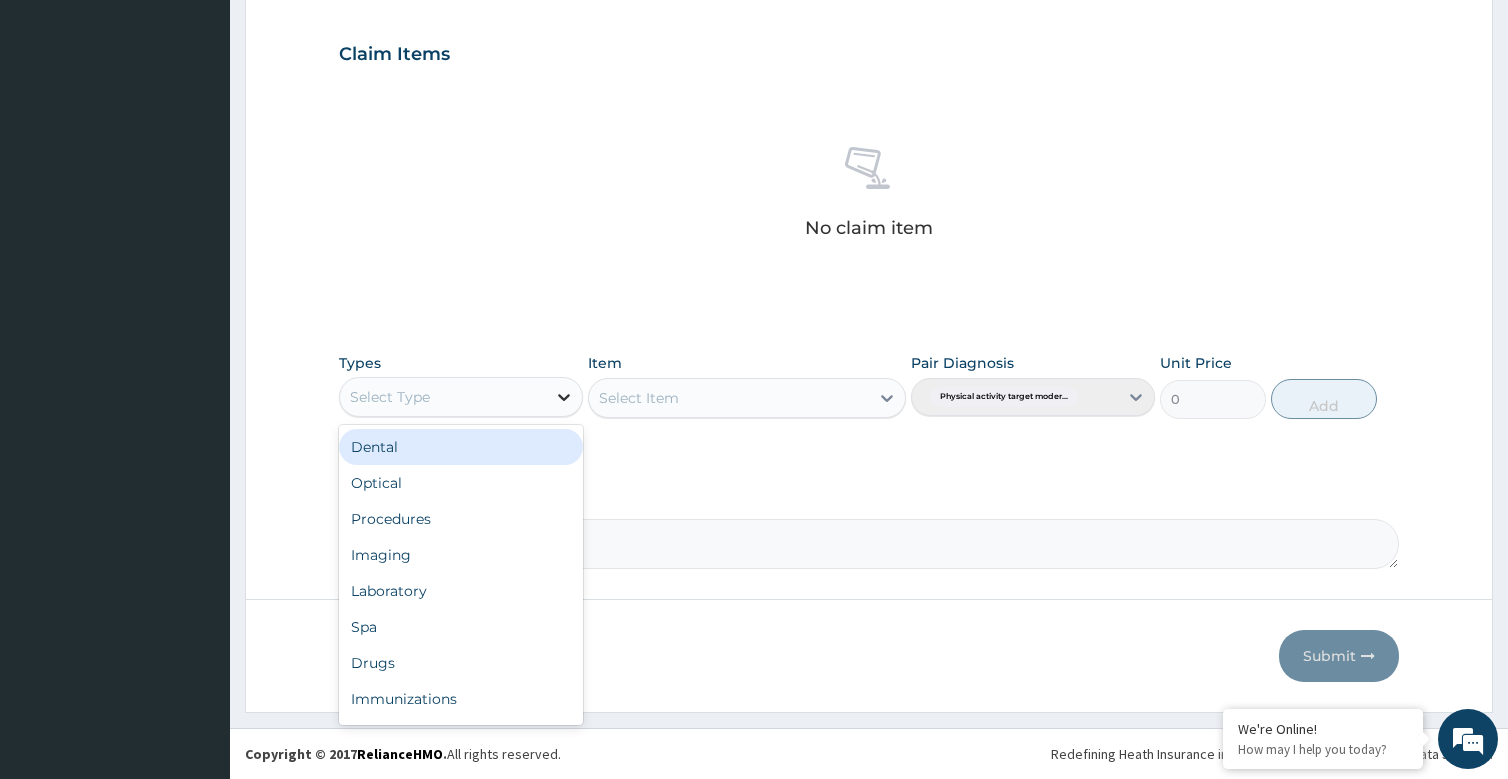 click 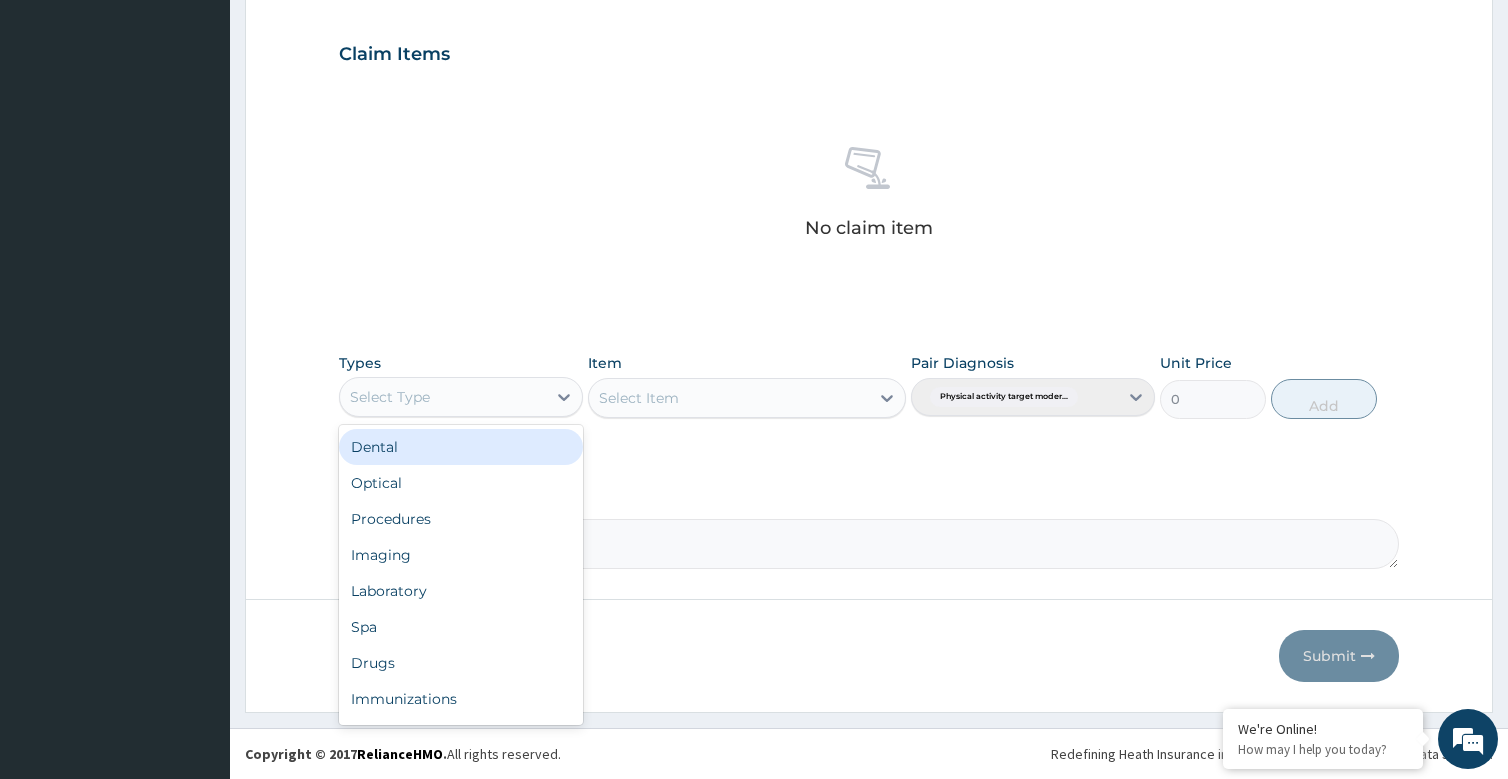 scroll, scrollTop: 68, scrollLeft: 0, axis: vertical 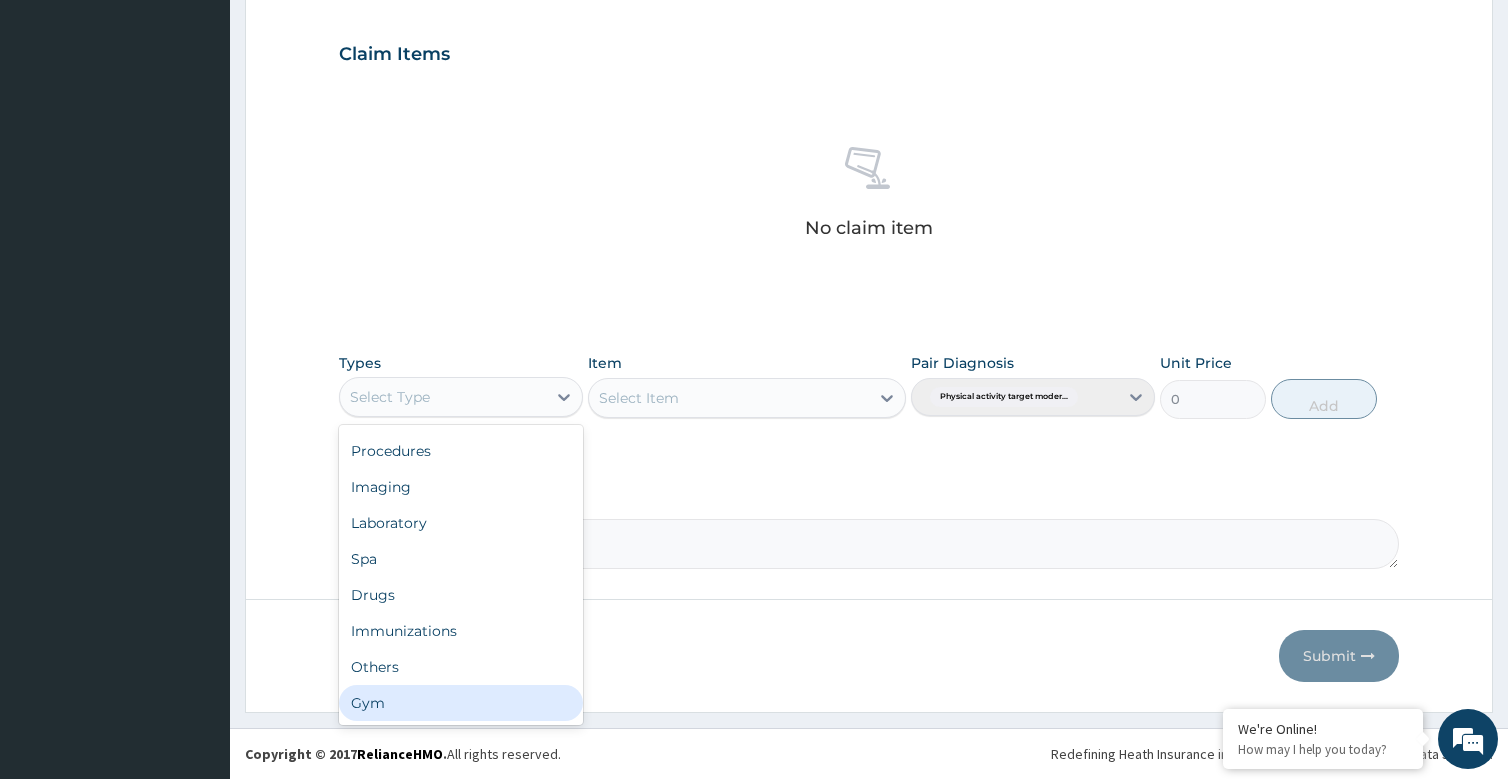 drag, startPoint x: 379, startPoint y: 705, endPoint x: 558, endPoint y: 578, distance: 219.47665 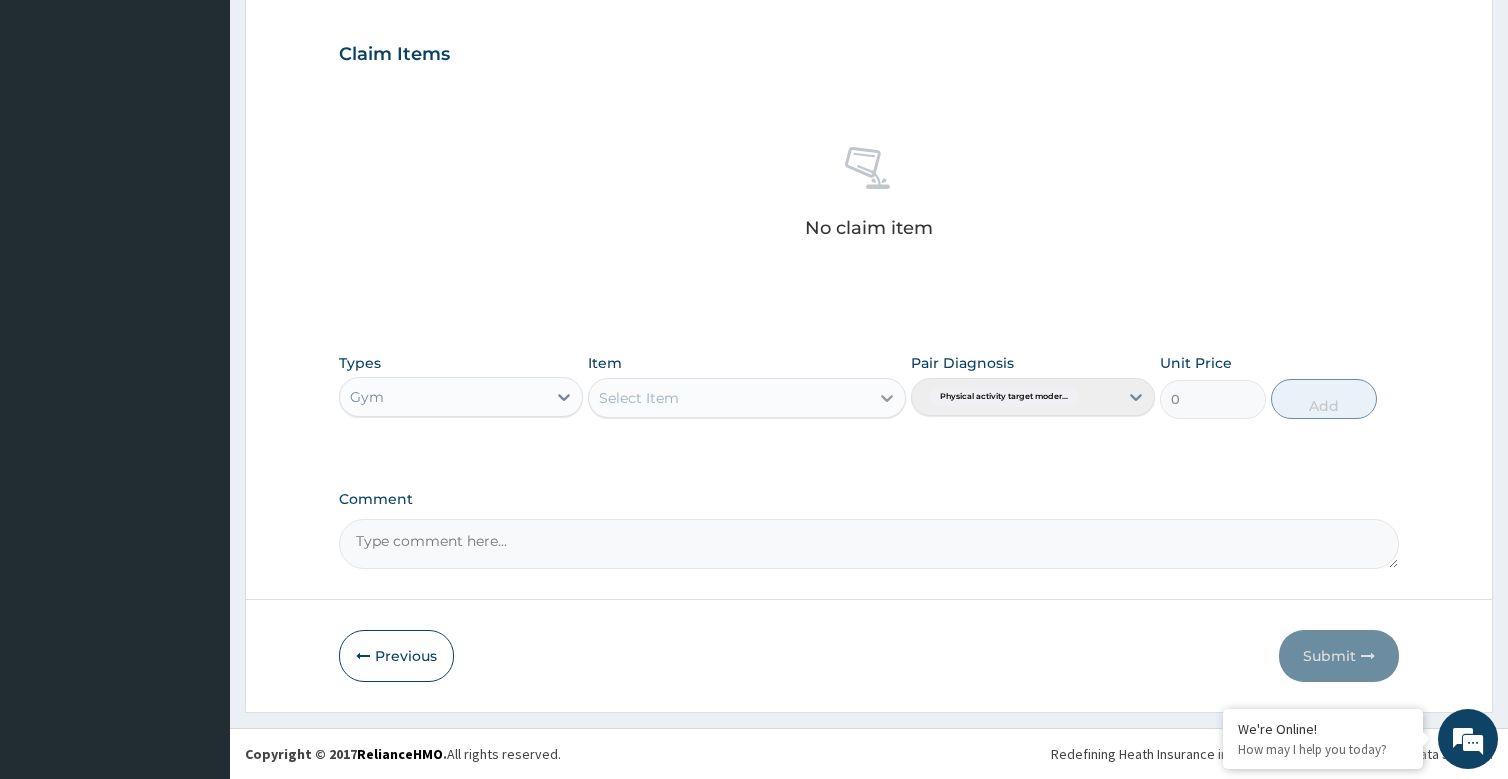 click at bounding box center (887, 398) 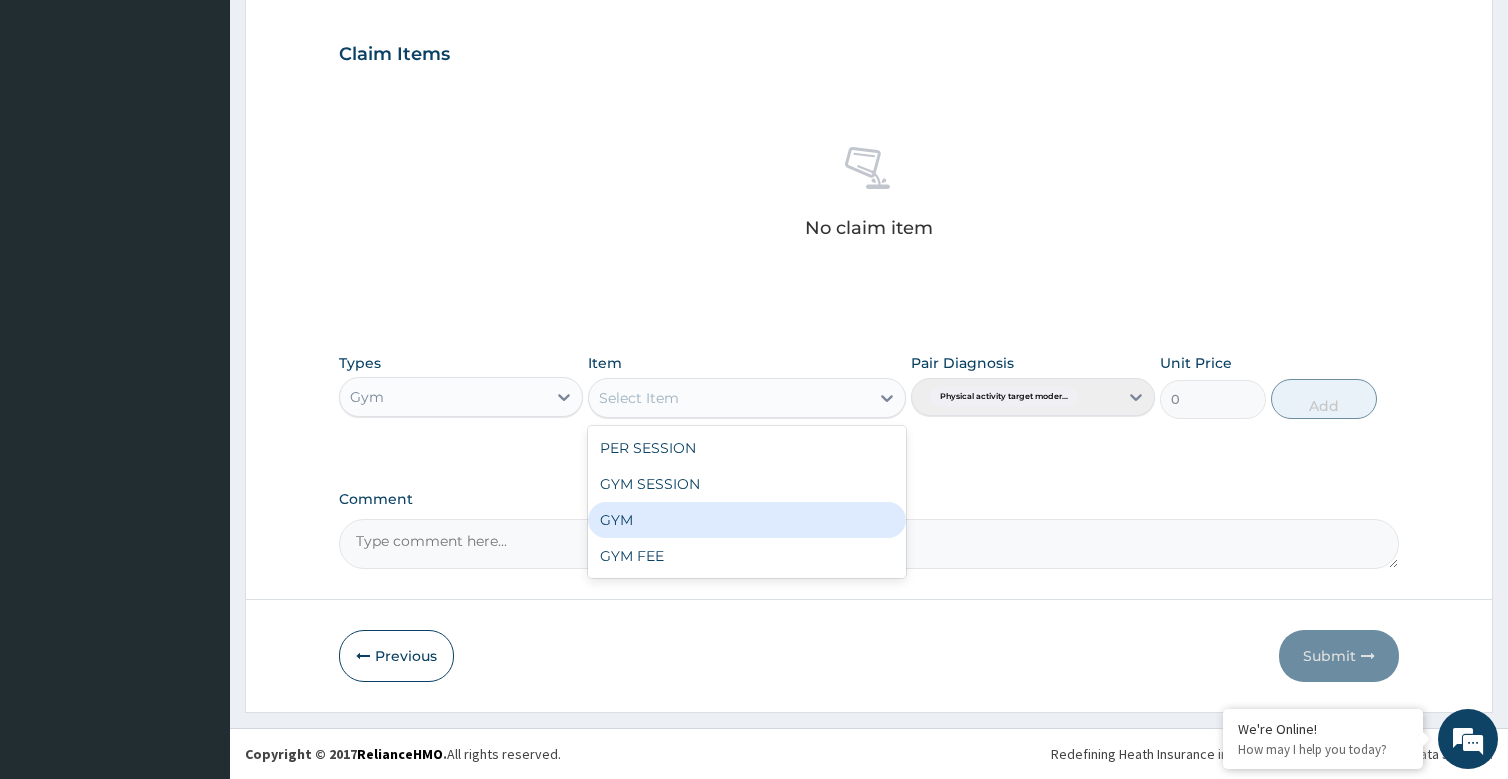 drag, startPoint x: 660, startPoint y: 528, endPoint x: 1010, endPoint y: 474, distance: 354.1412 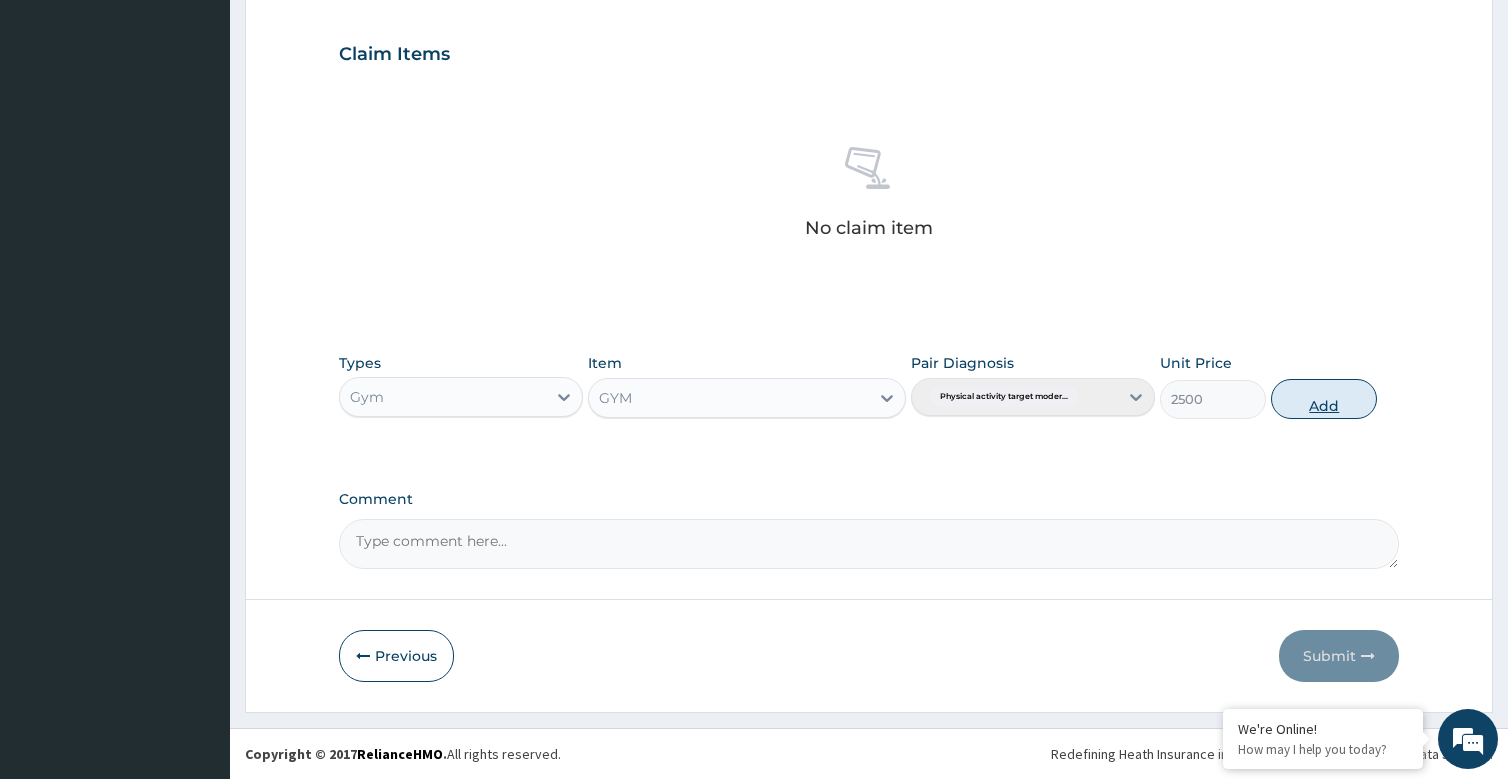 click on "Add" at bounding box center (1324, 399) 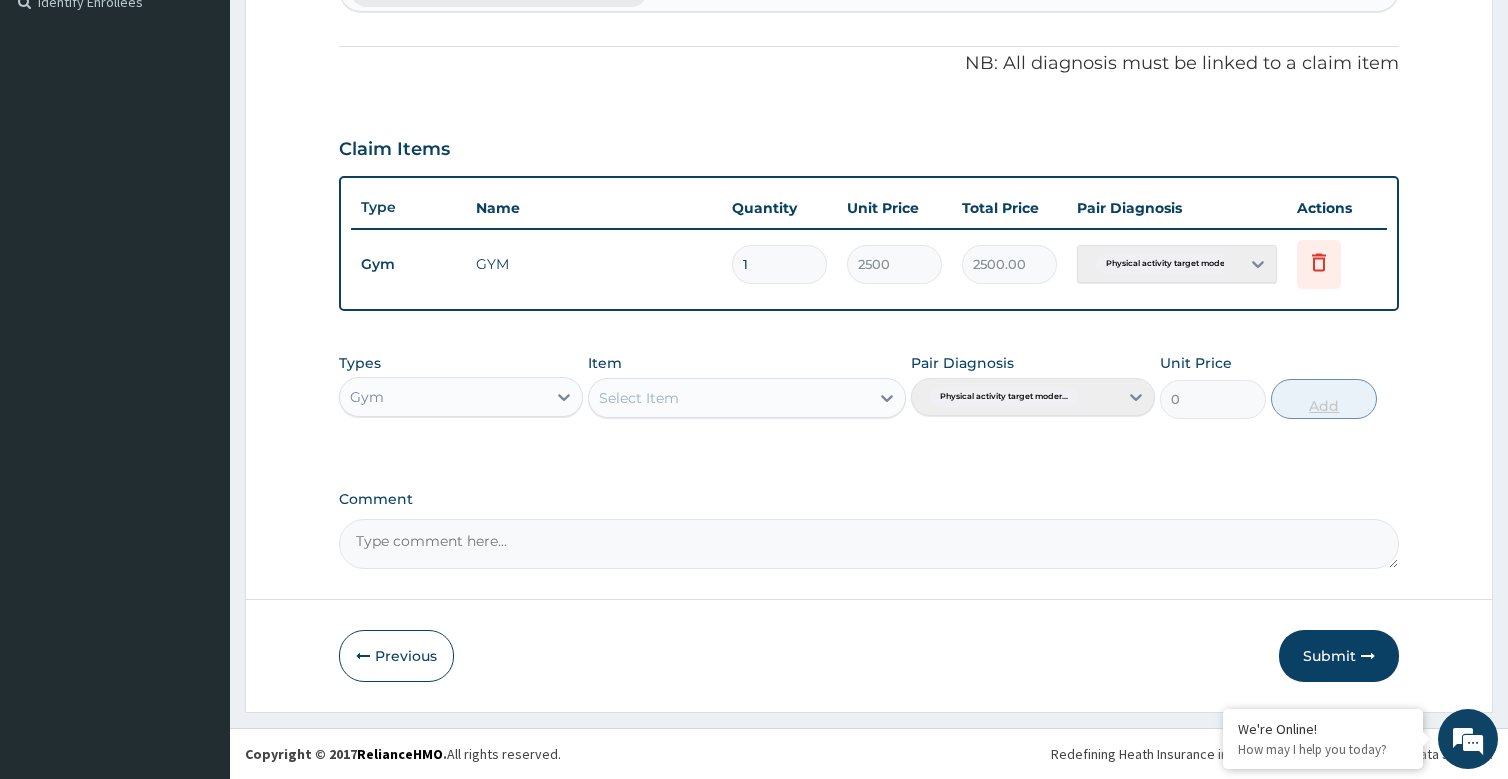 scroll, scrollTop: 568, scrollLeft: 0, axis: vertical 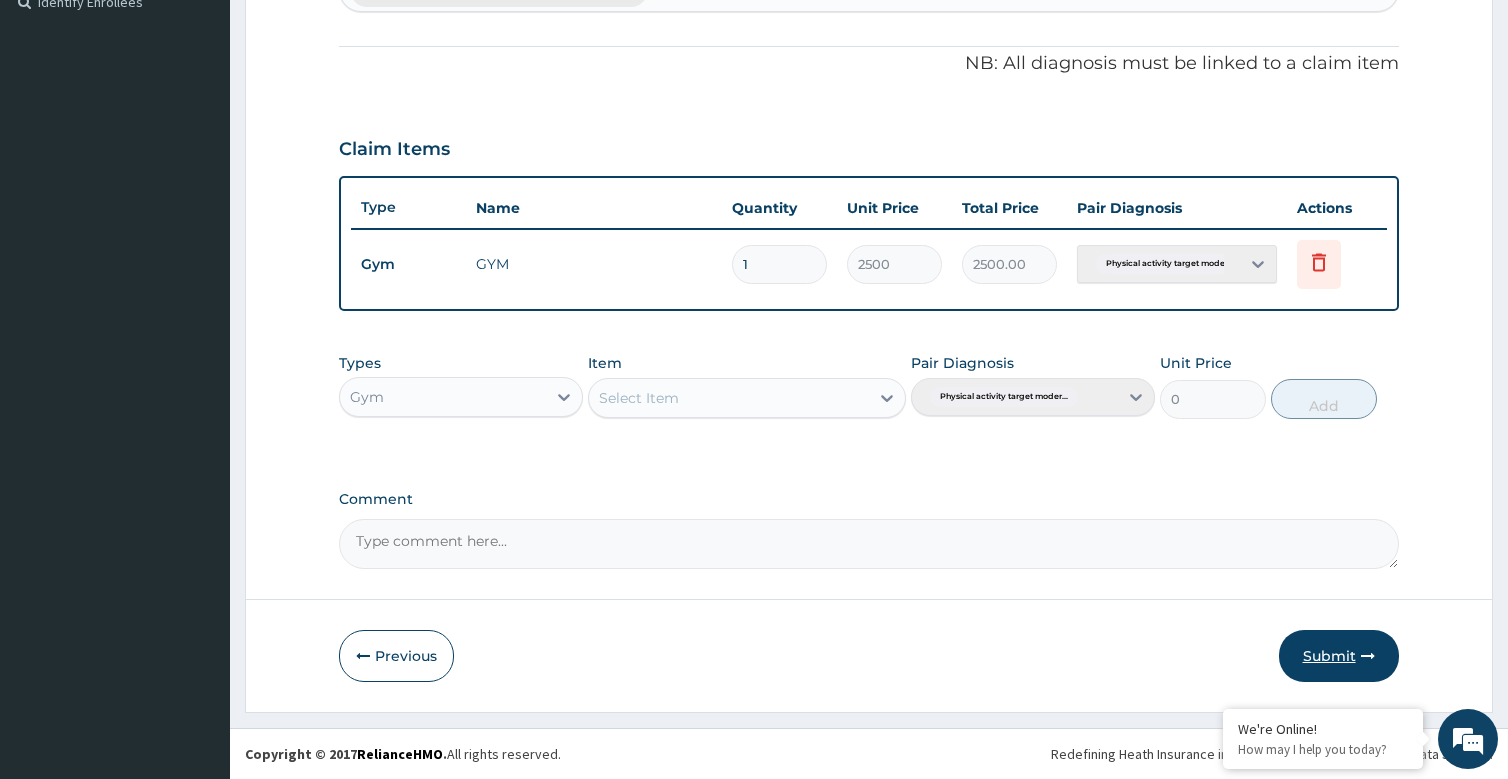 click on "Submit" at bounding box center [1339, 656] 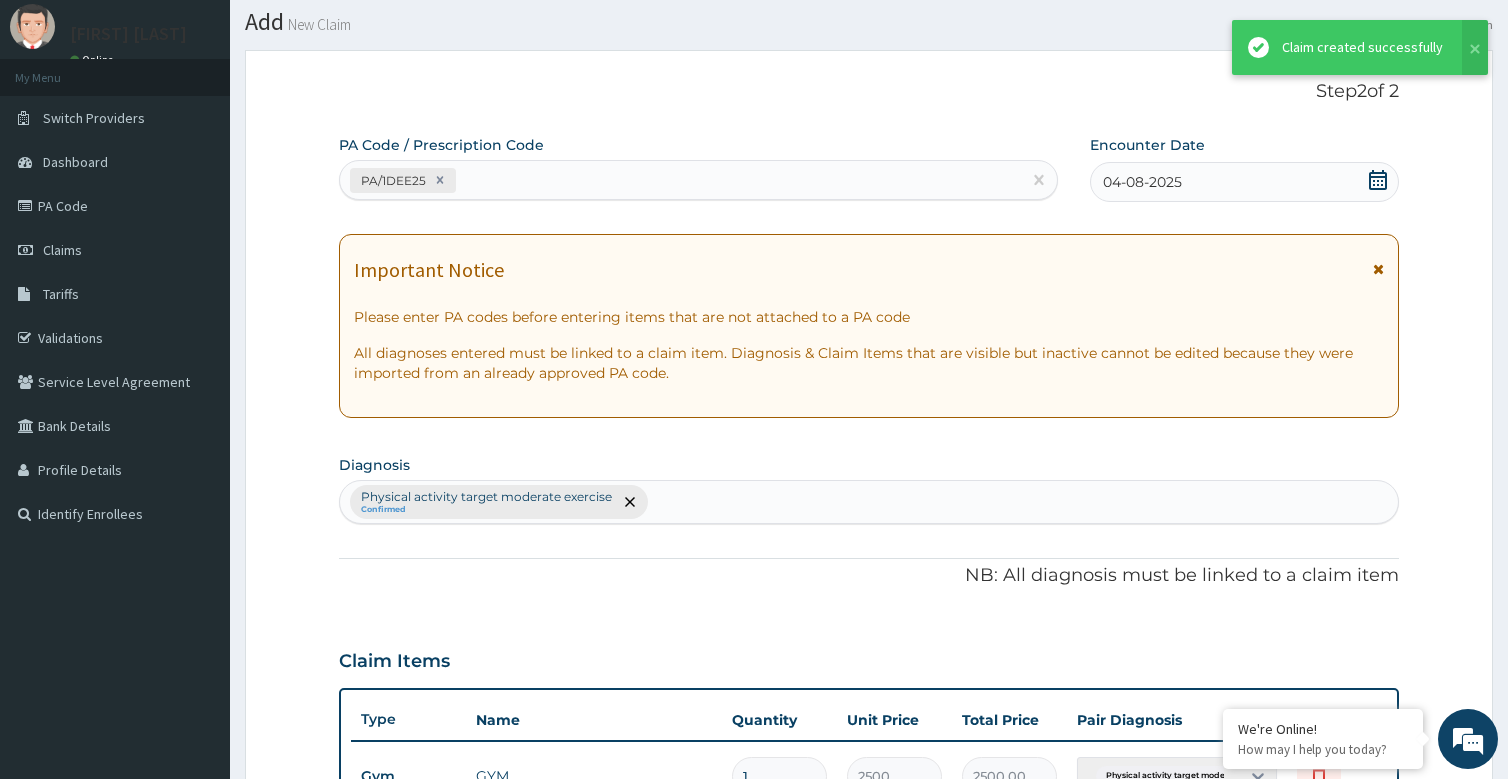 scroll, scrollTop: 568, scrollLeft: 0, axis: vertical 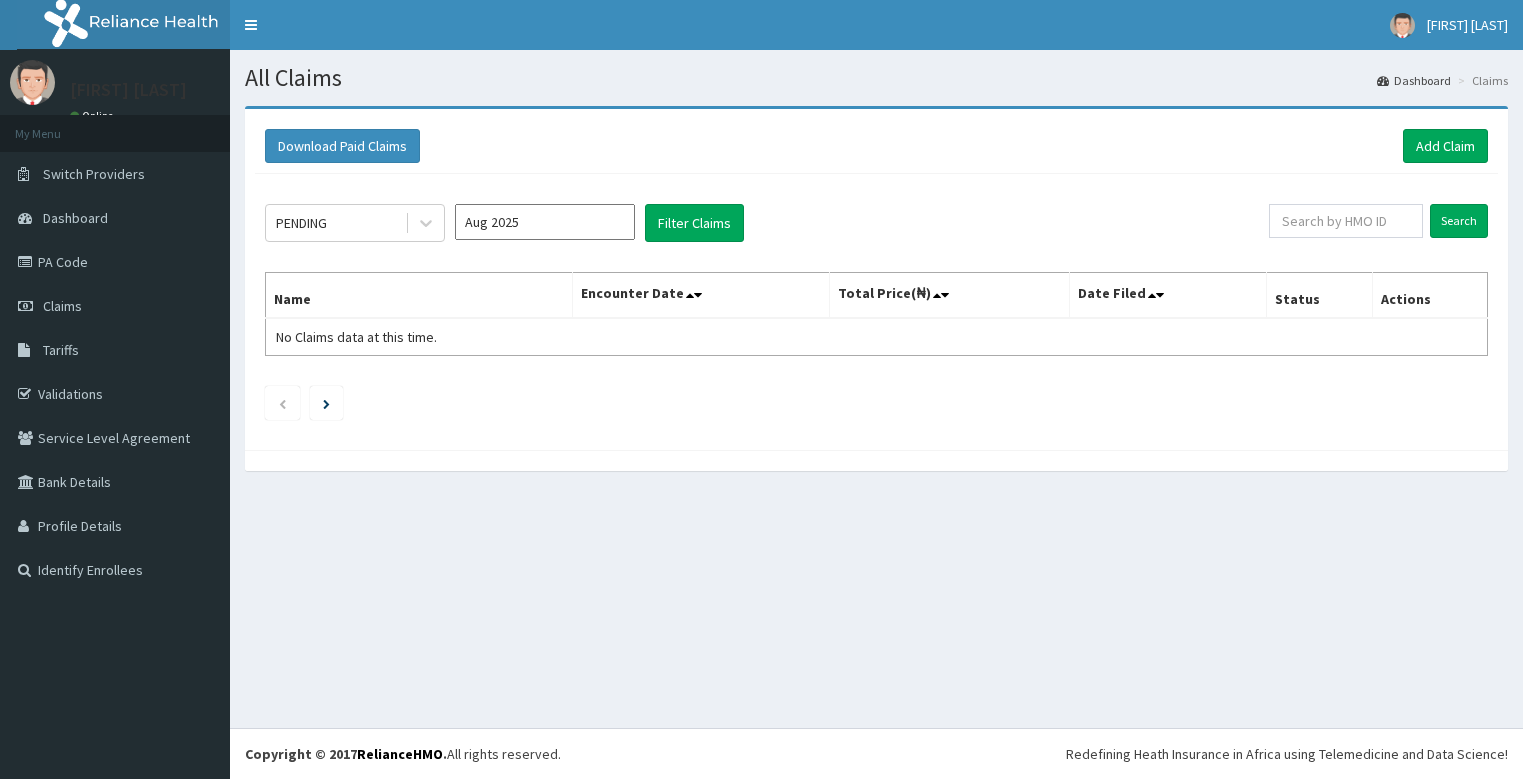 click on "Add Claim" at bounding box center (1445, 146) 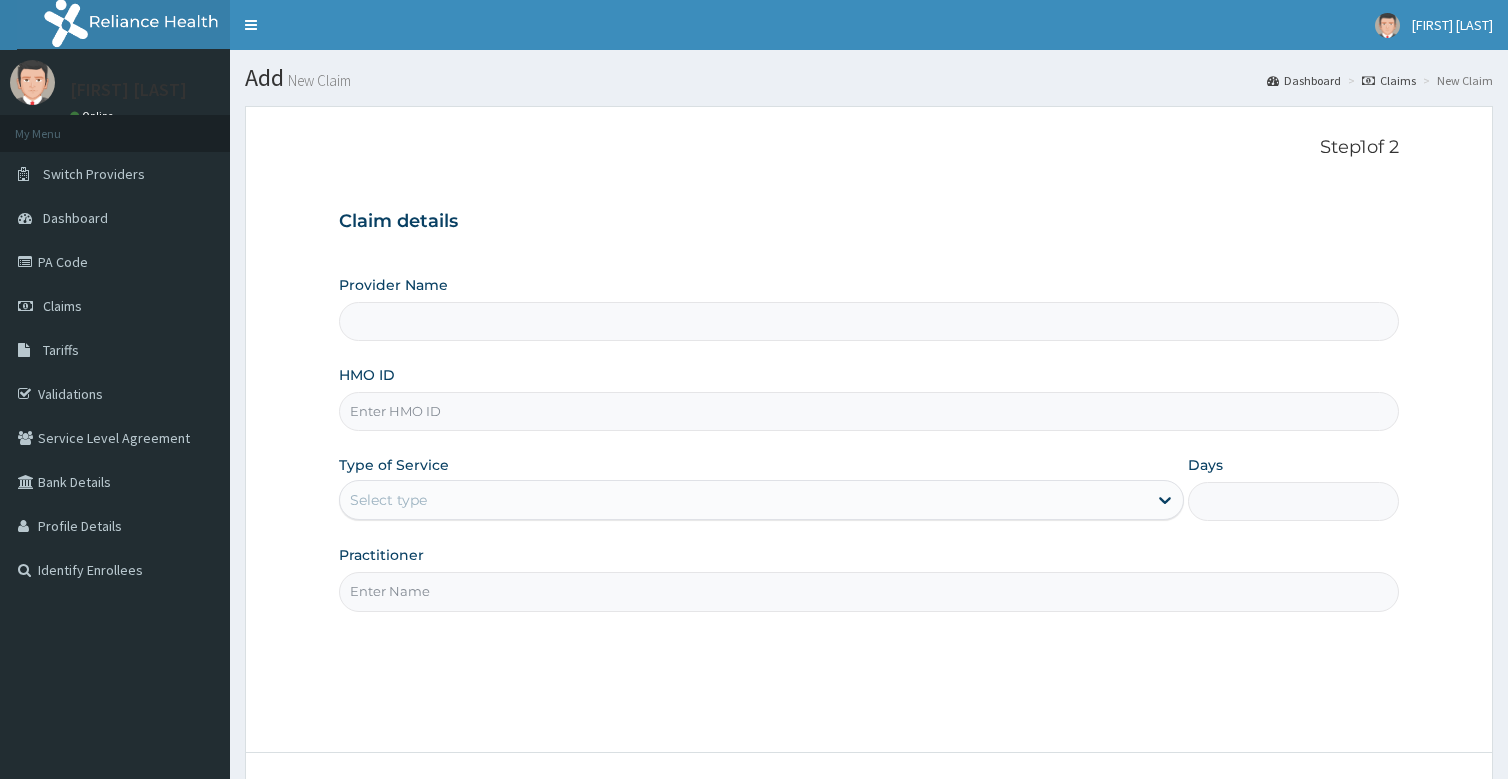 scroll, scrollTop: 0, scrollLeft: 0, axis: both 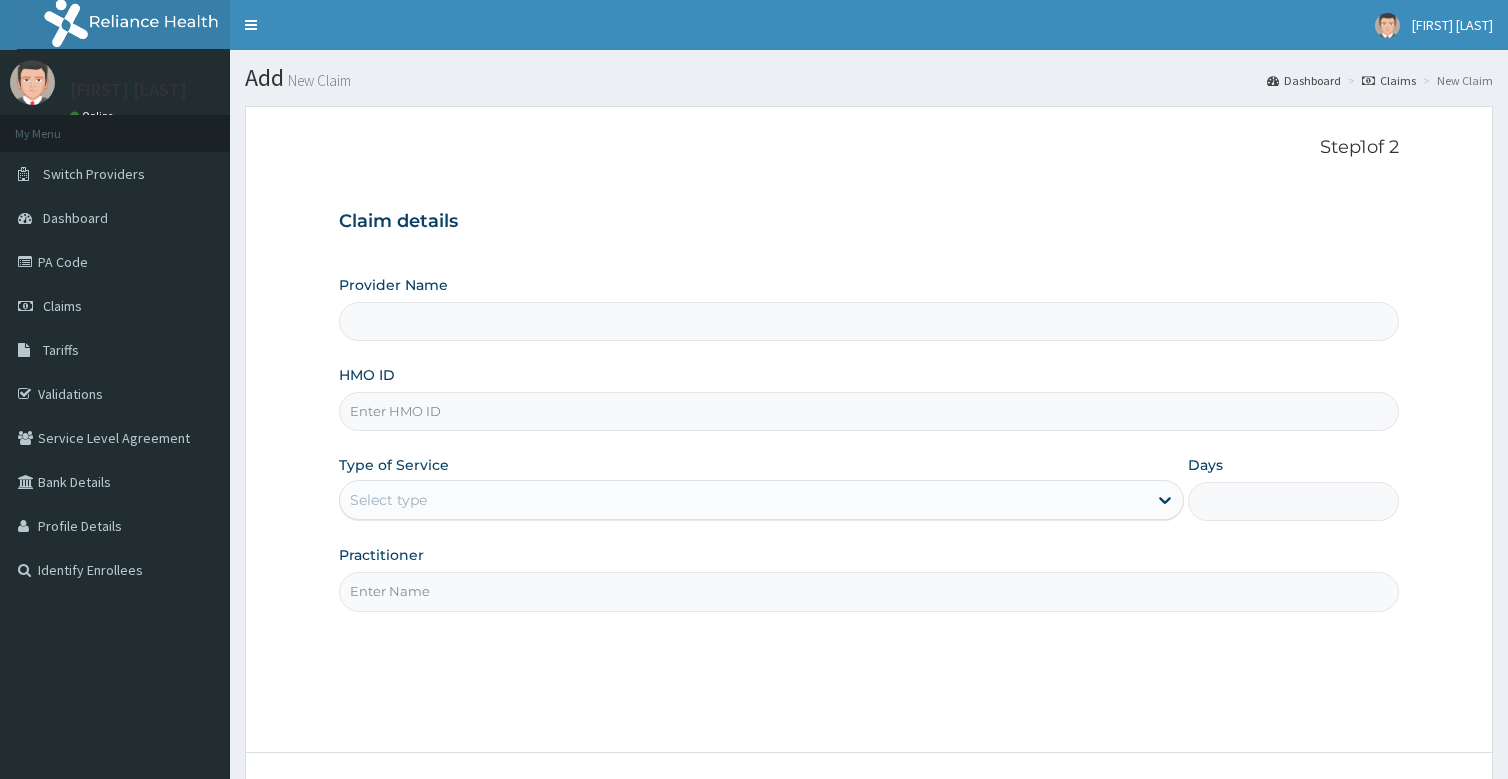 type on "bodyline" 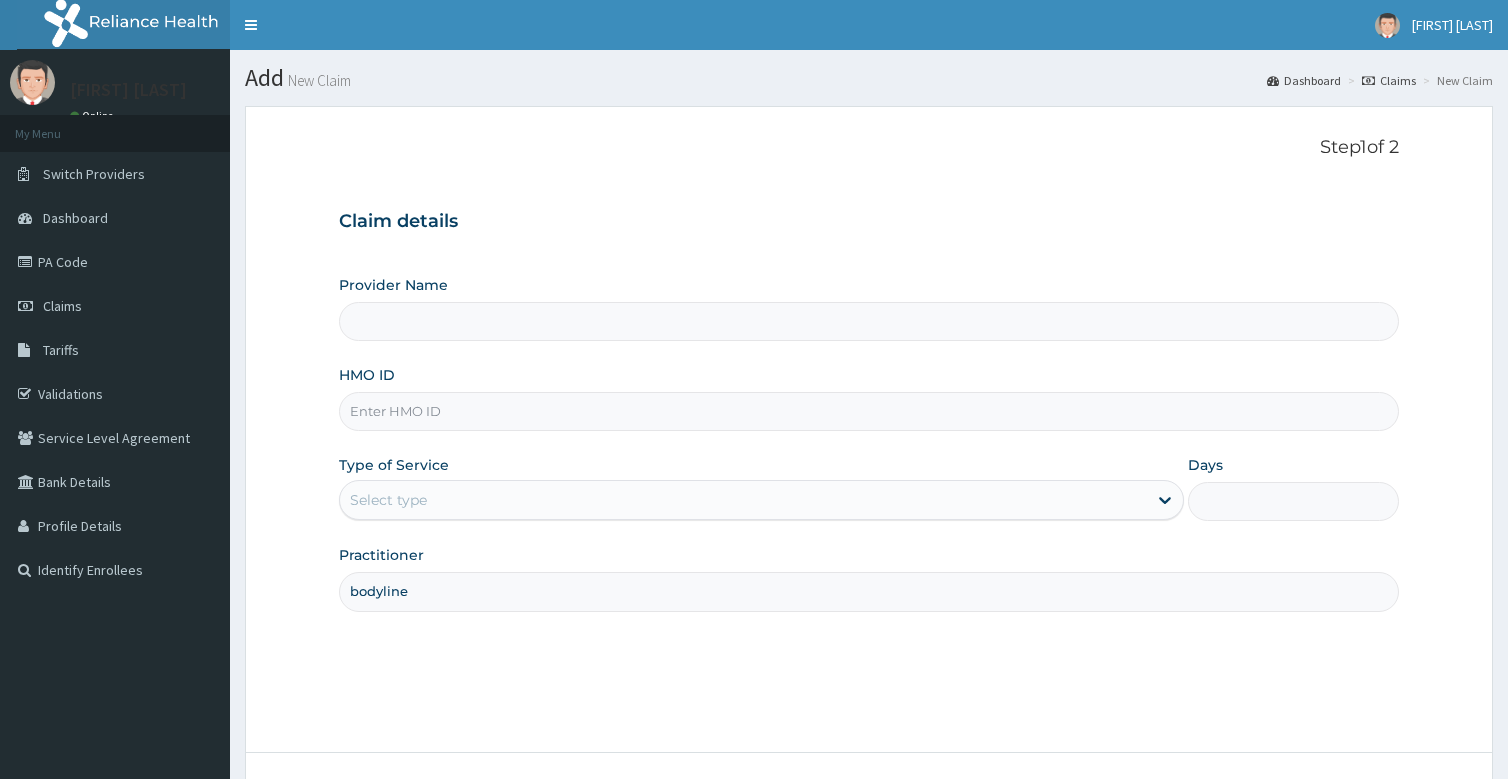 type on "Bodyline Gym- Festac" 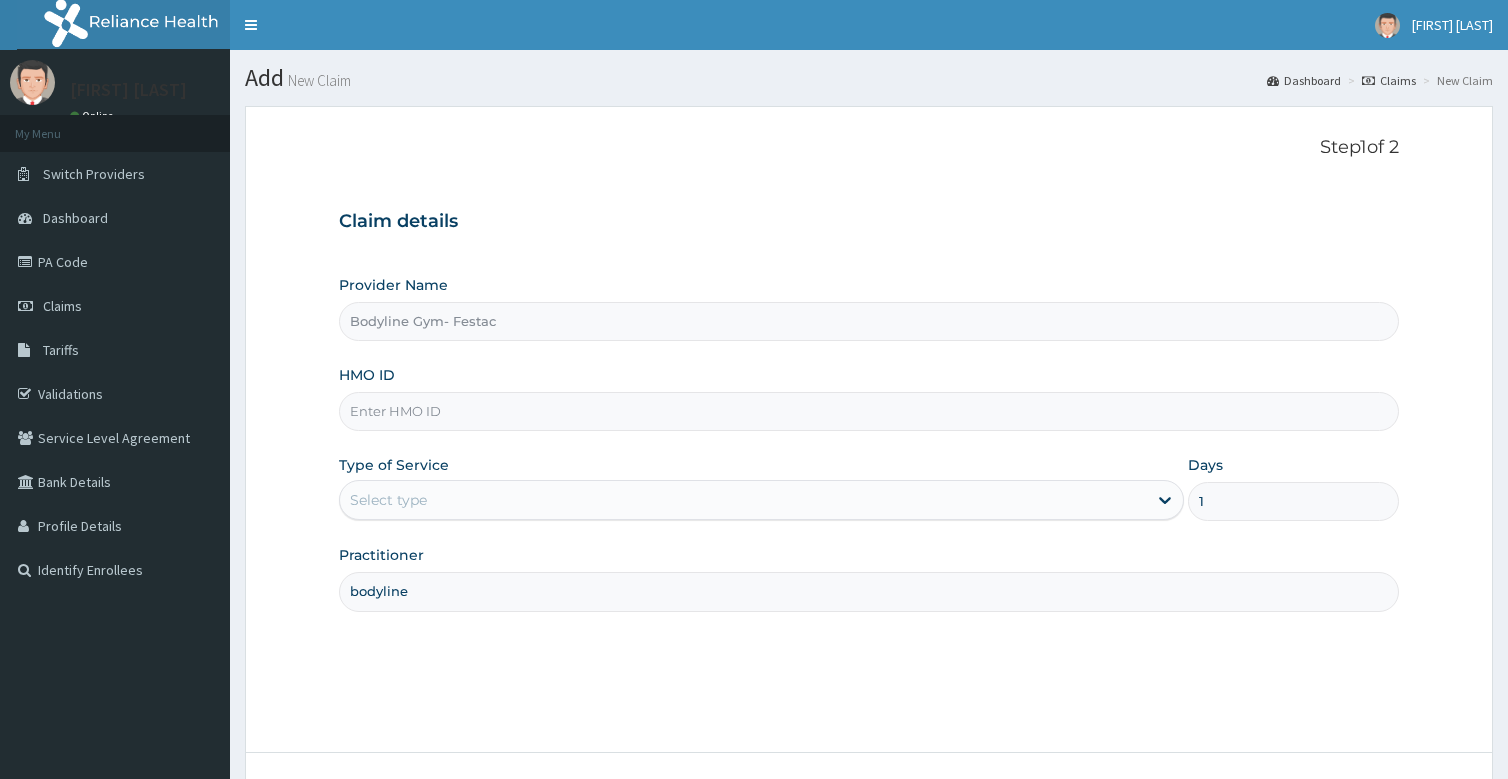 click on "HMO ID" at bounding box center [868, 411] 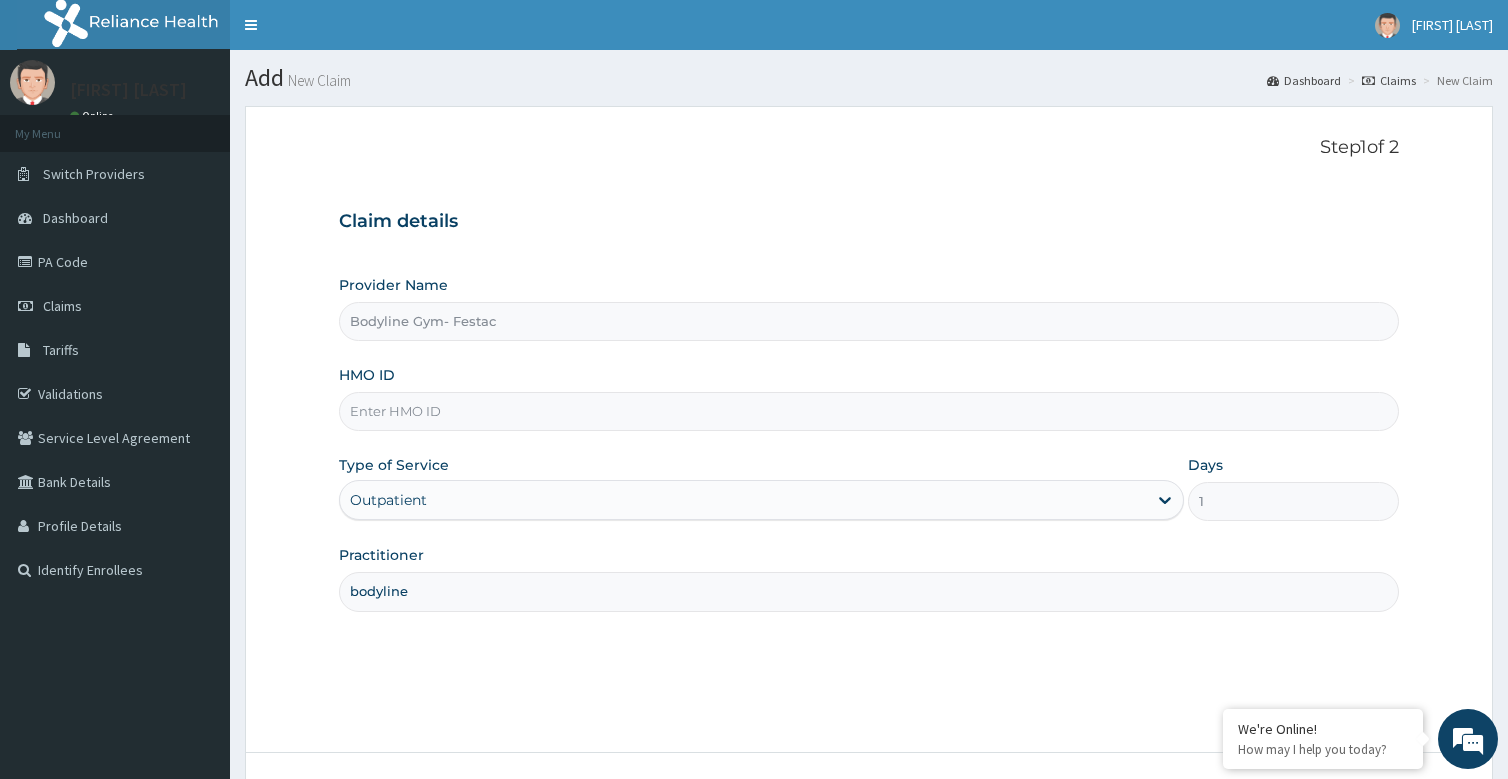 scroll, scrollTop: 0, scrollLeft: 0, axis: both 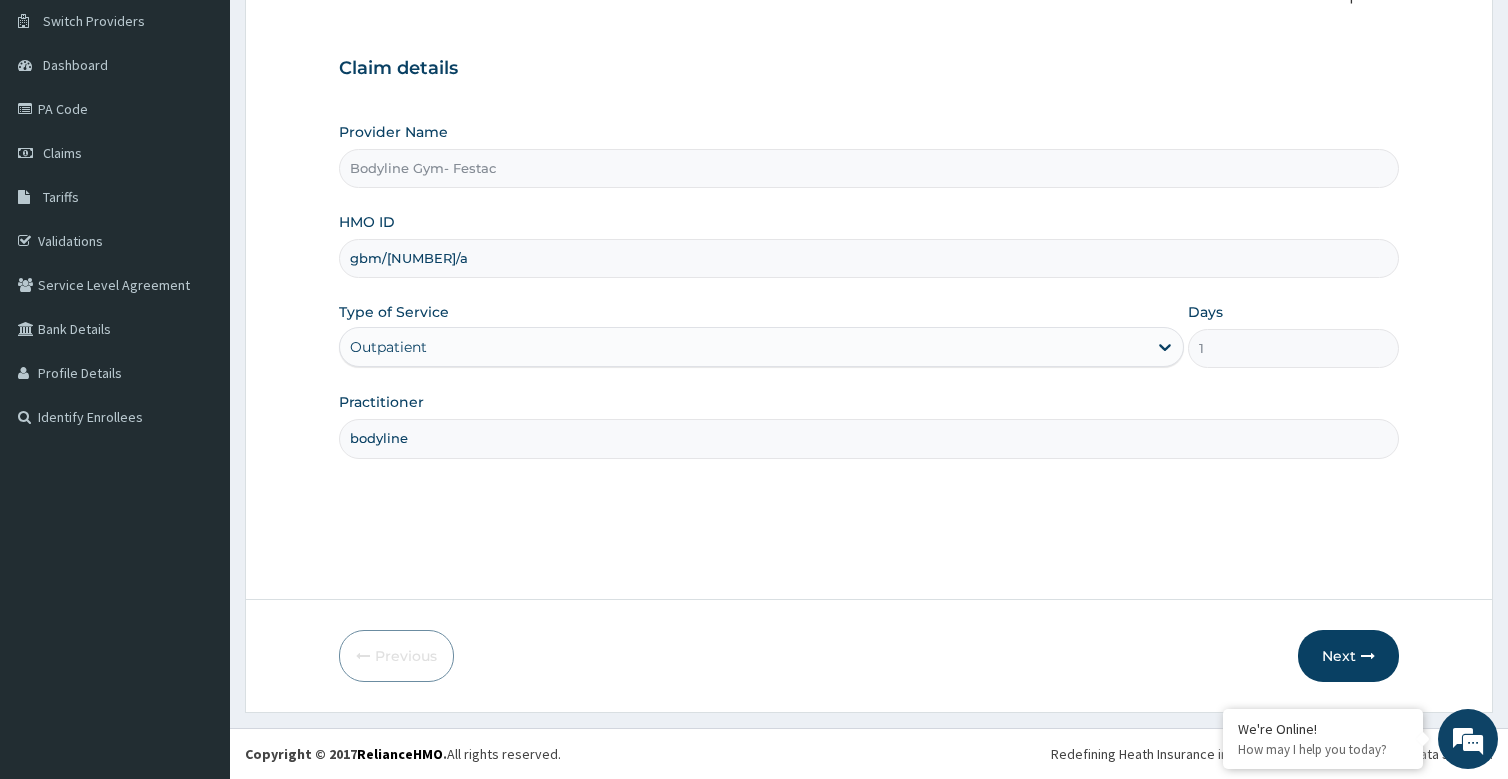type on "gbm/10007/a" 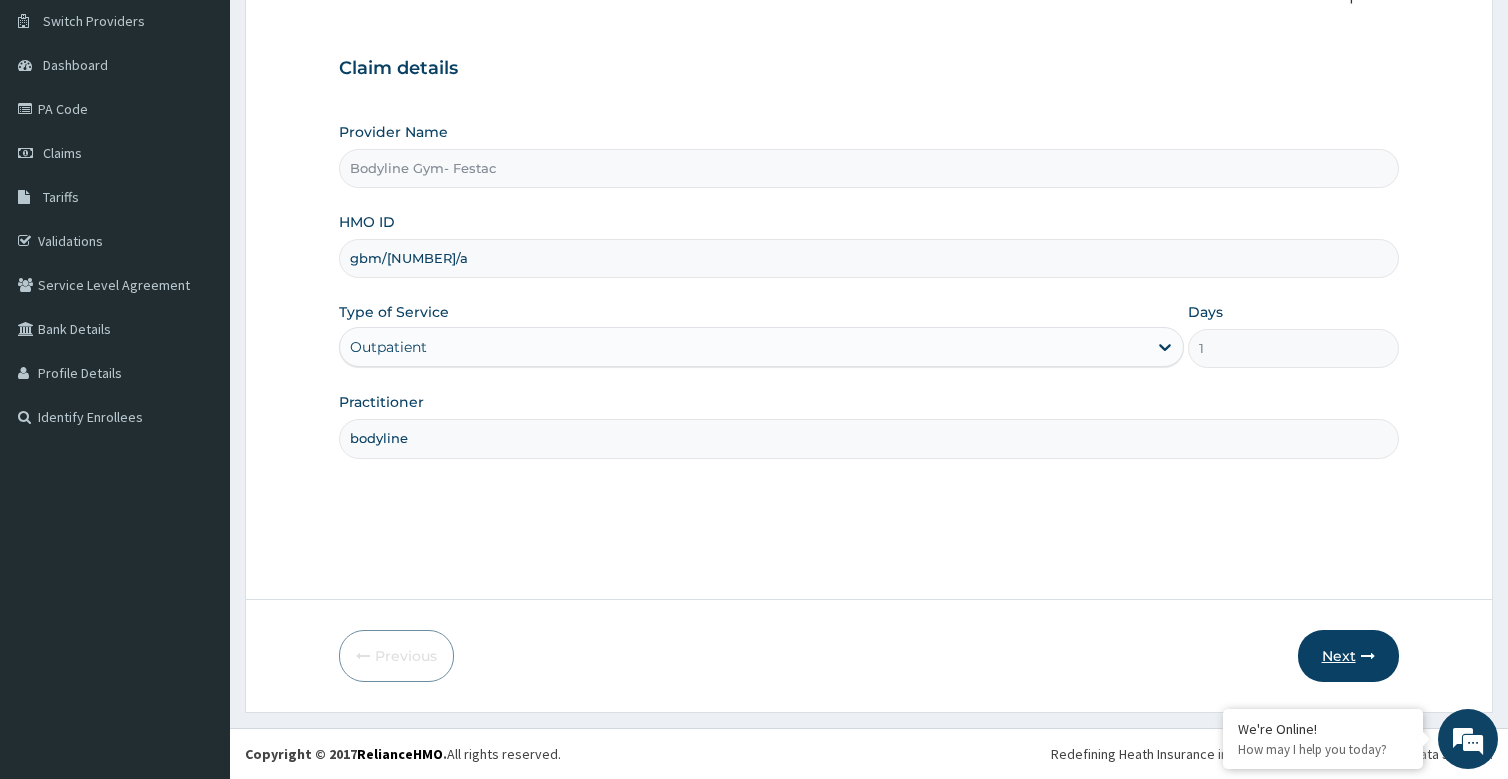click at bounding box center [1368, 656] 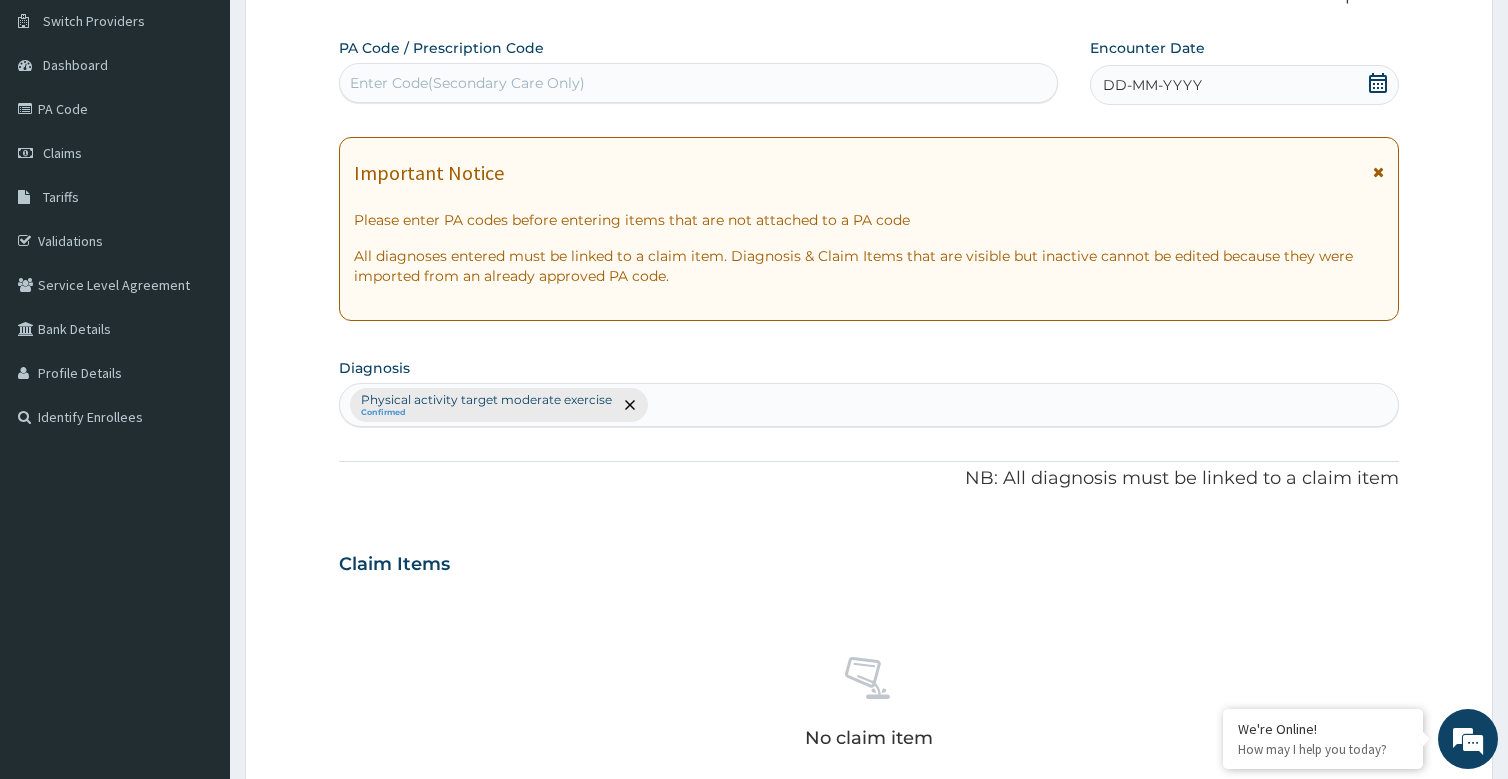 click on "DD-MM-YYYY" at bounding box center (1152, 85) 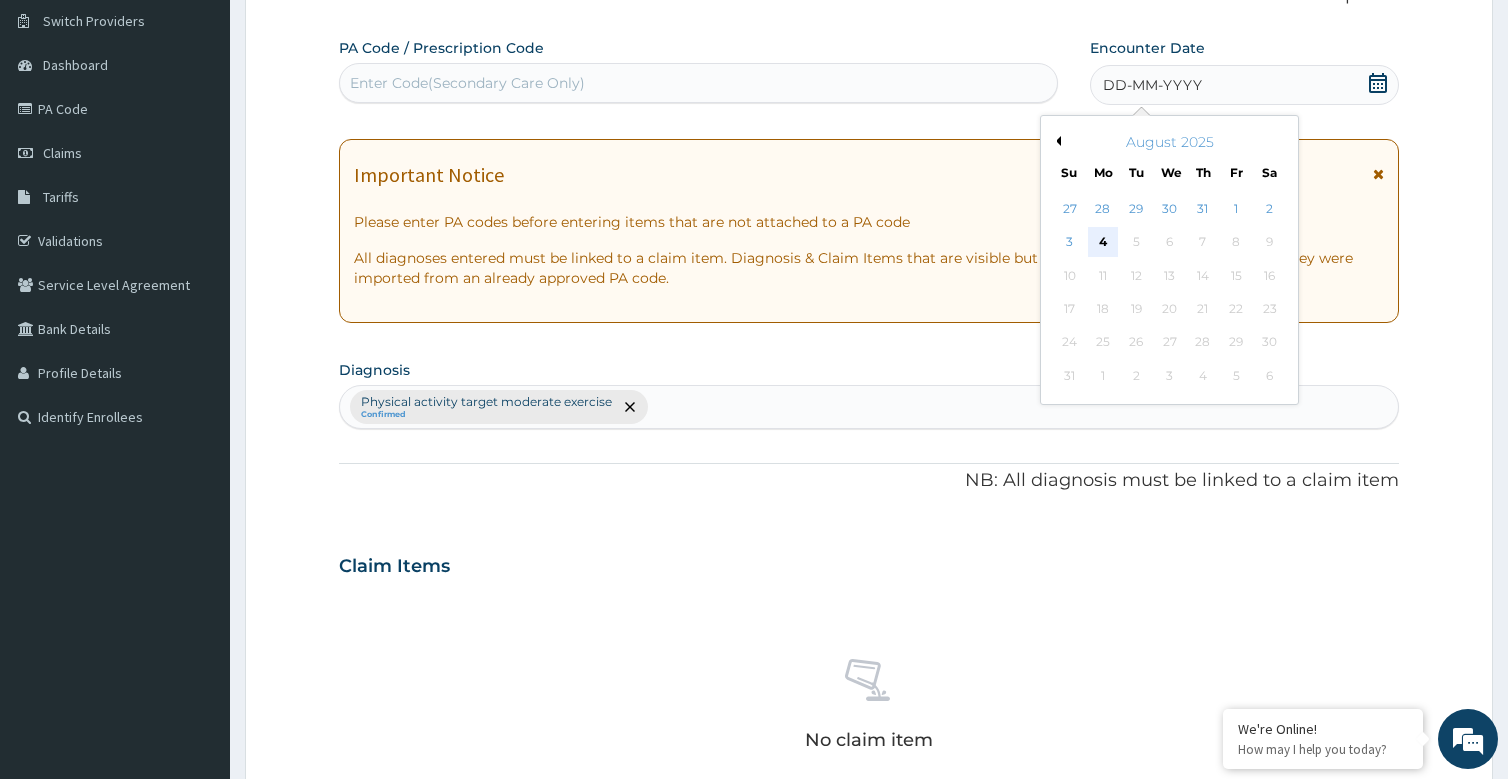 click on "4" at bounding box center (1103, 243) 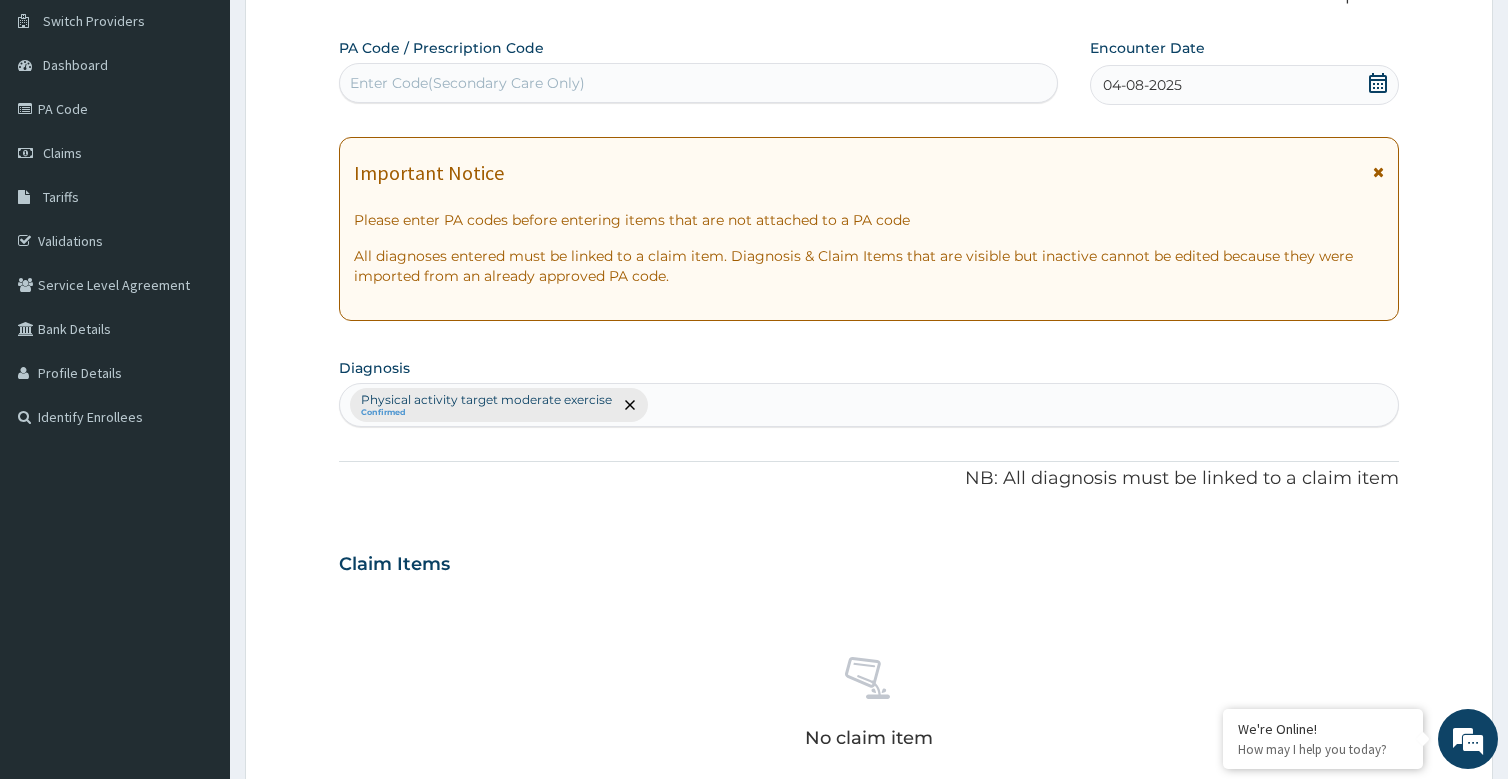 click on "Enter Code(Secondary Care Only)" at bounding box center (467, 83) 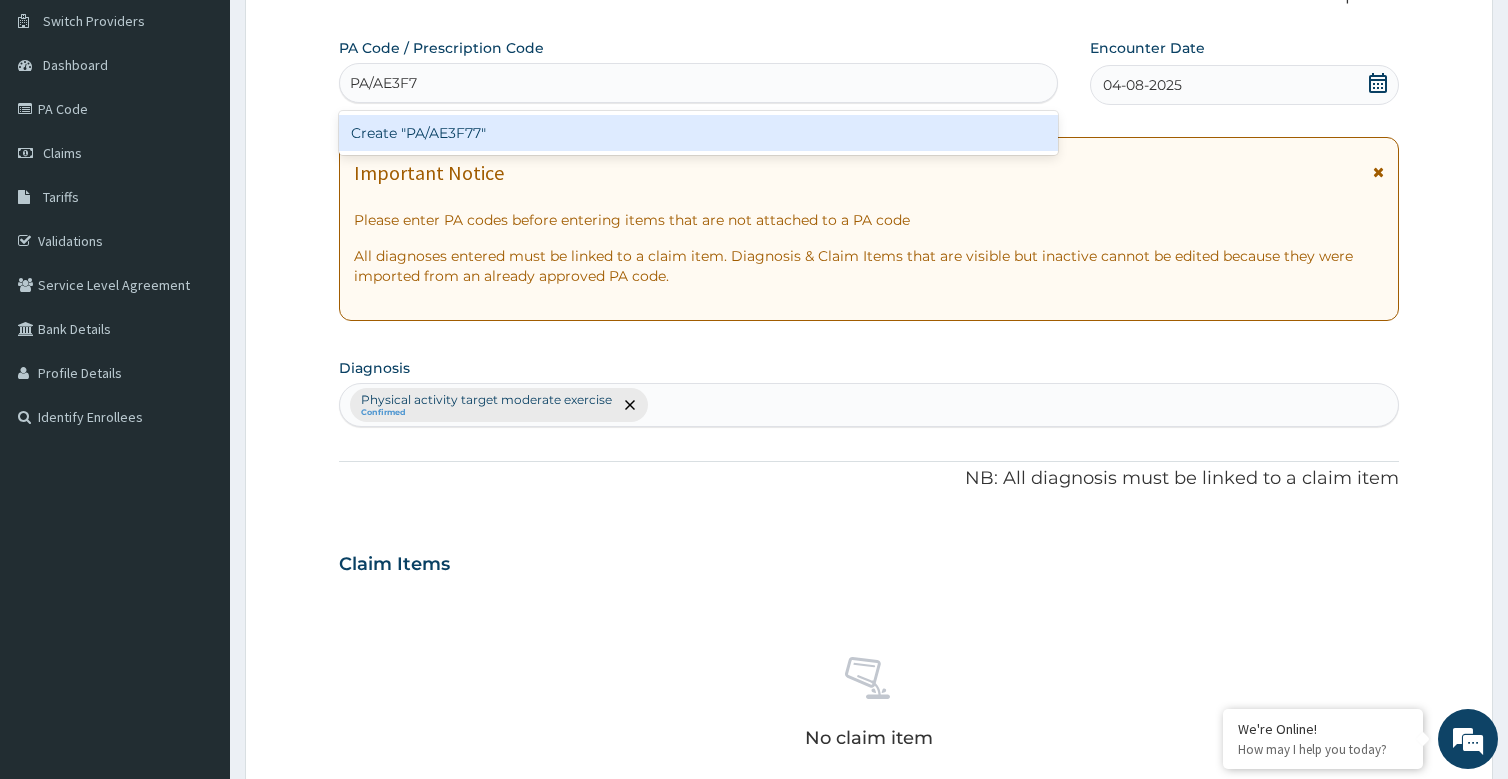 type on "PA/AE3F77" 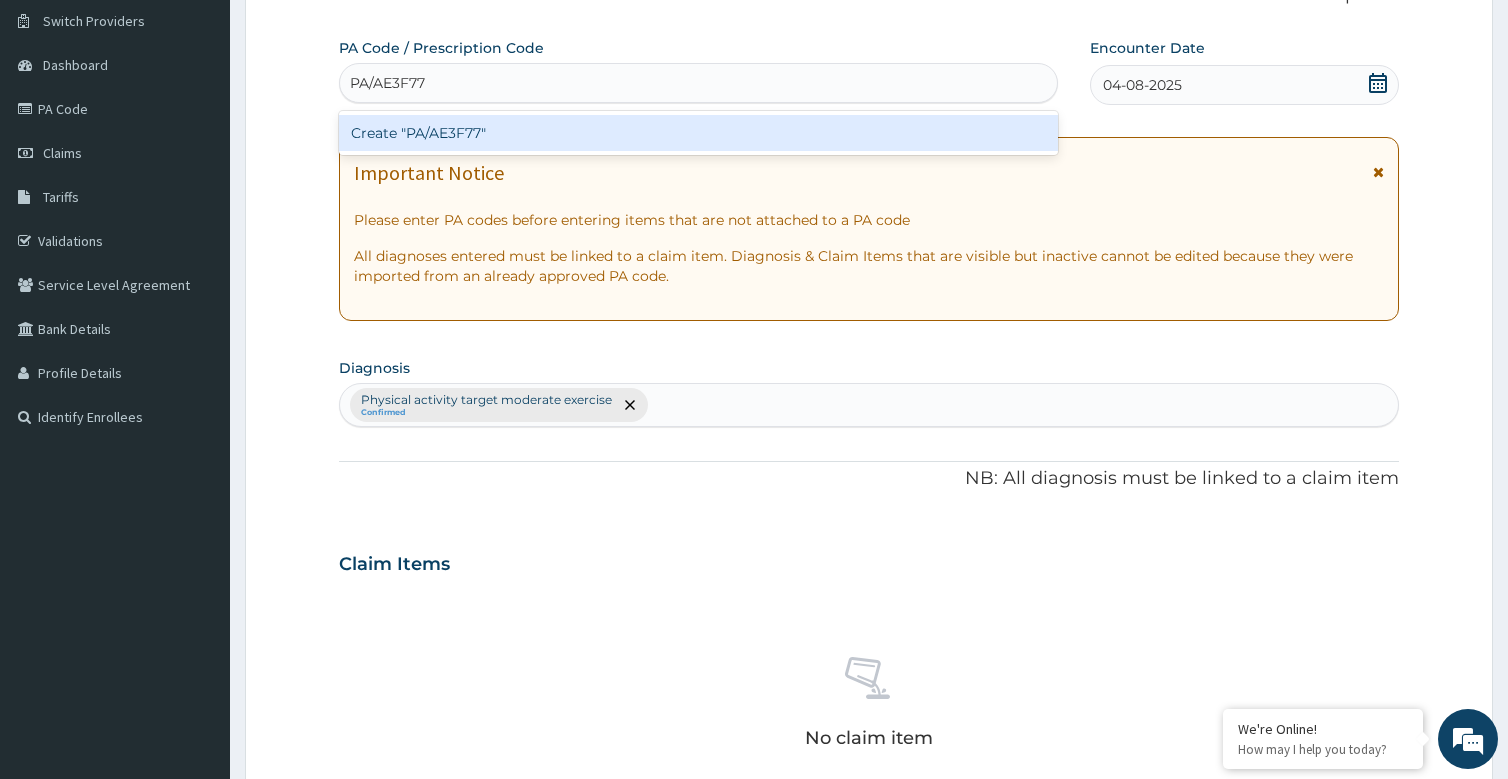 click on "Create "PA/AE3F77"" at bounding box center [698, 133] 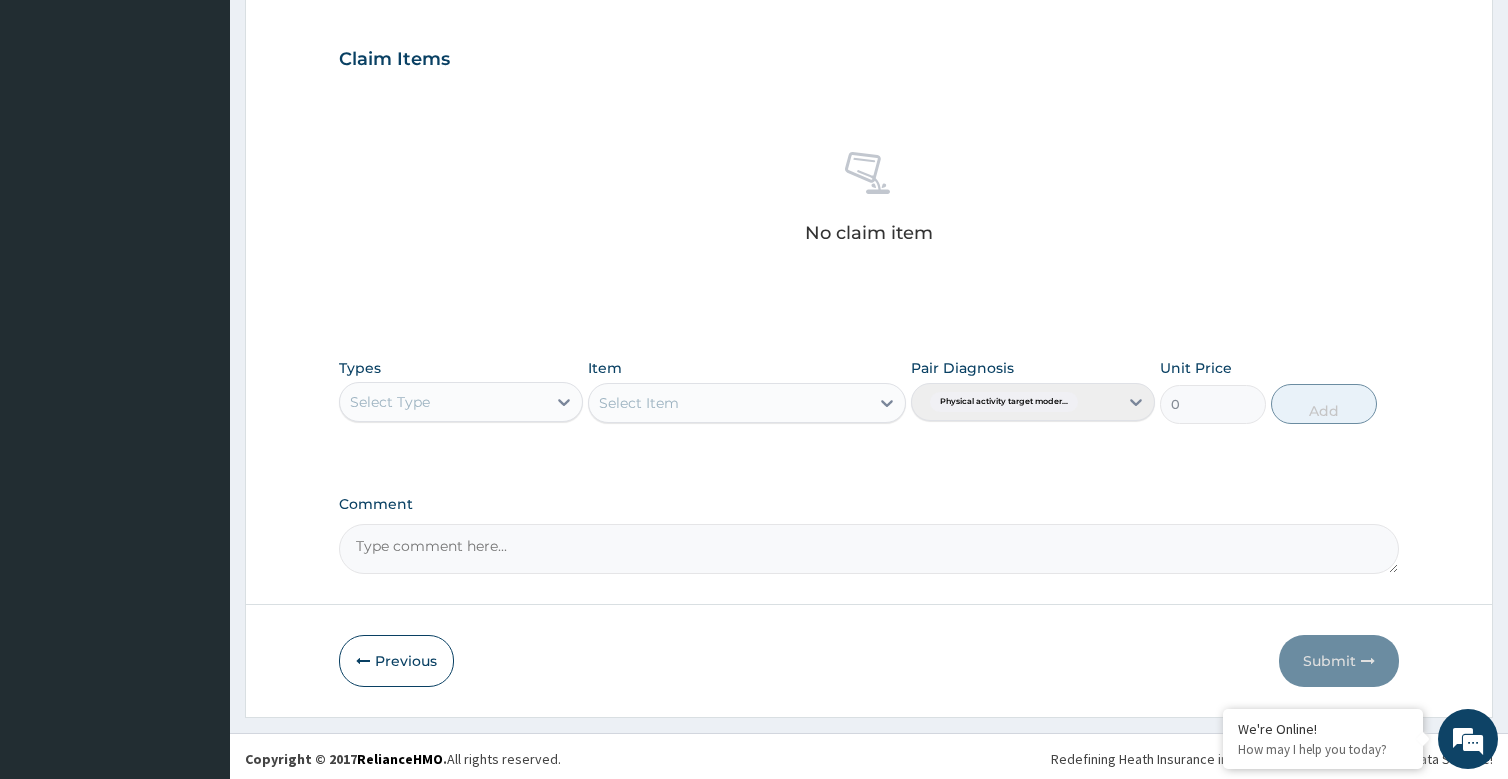 scroll, scrollTop: 663, scrollLeft: 0, axis: vertical 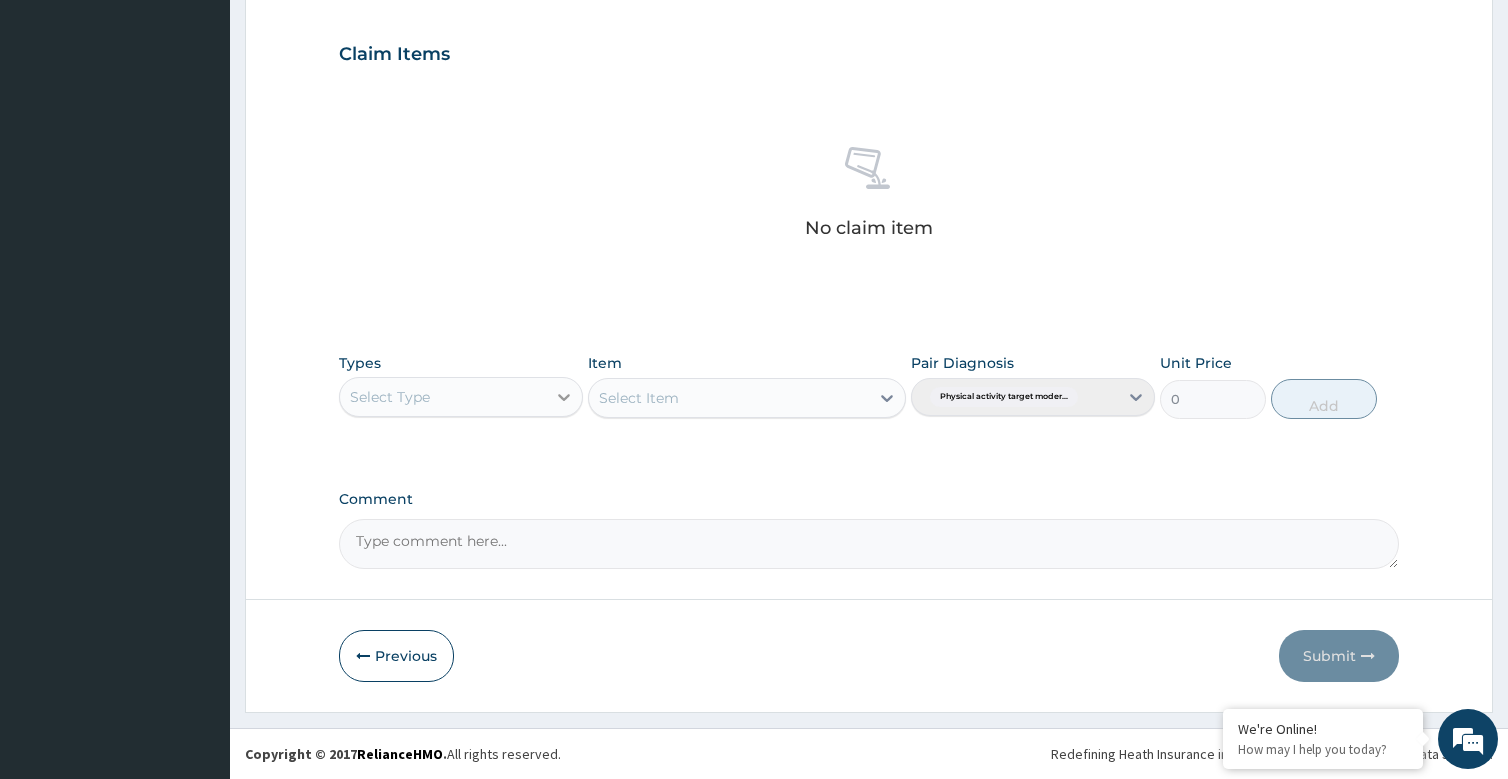 click 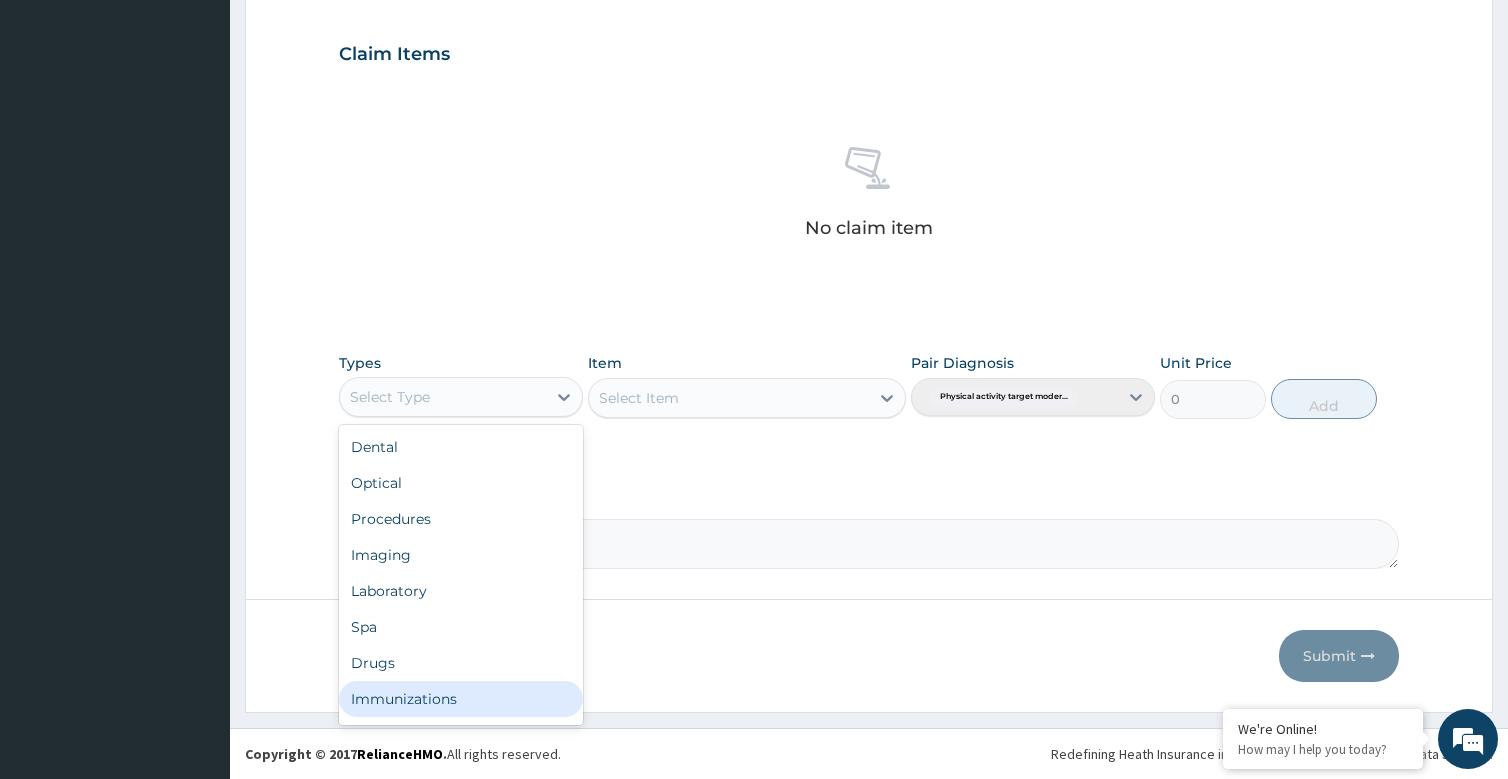 scroll, scrollTop: 68, scrollLeft: 0, axis: vertical 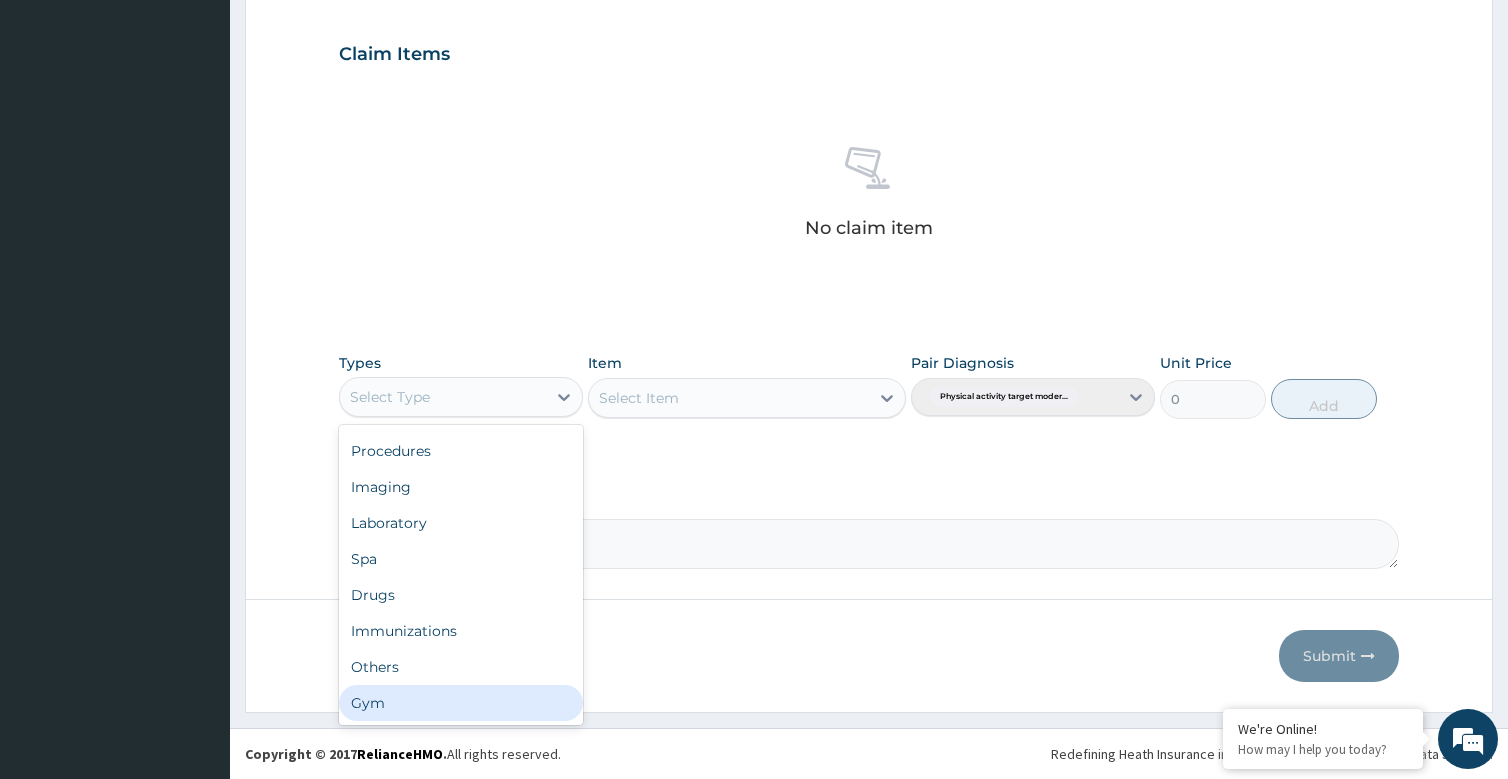 drag, startPoint x: 378, startPoint y: 698, endPoint x: 1077, endPoint y: 530, distance: 718.9054 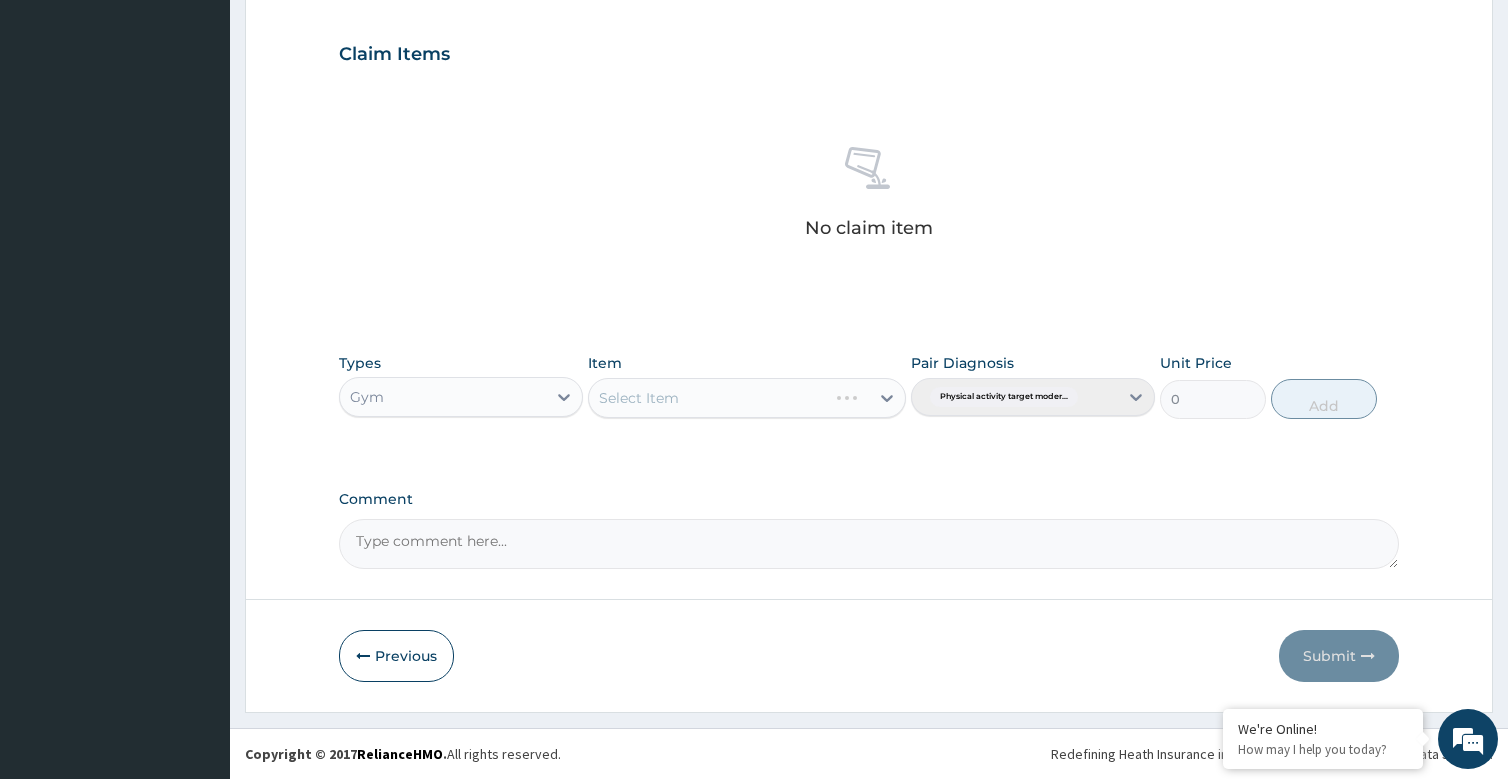 click on "Select Item" at bounding box center (747, 398) 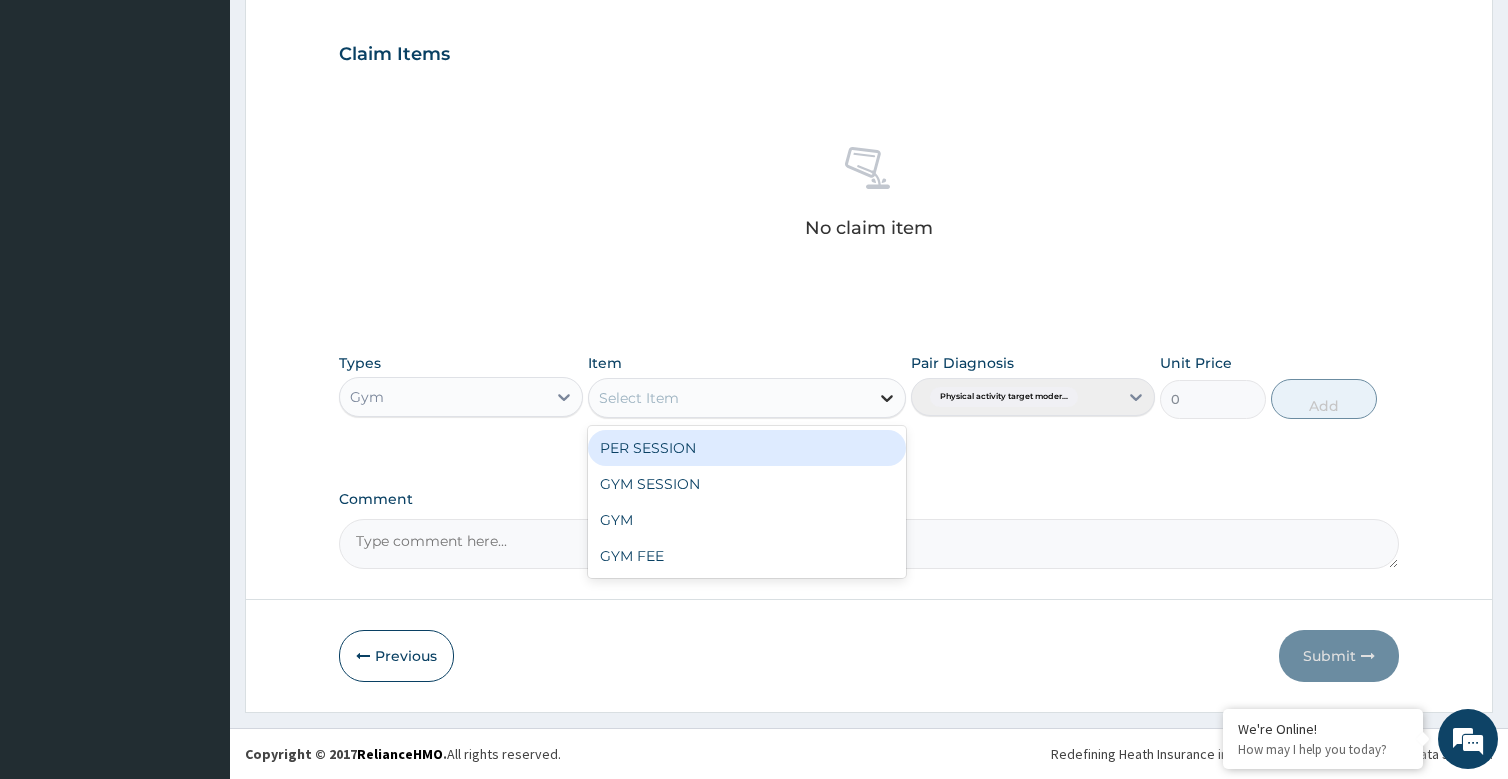 click at bounding box center (887, 398) 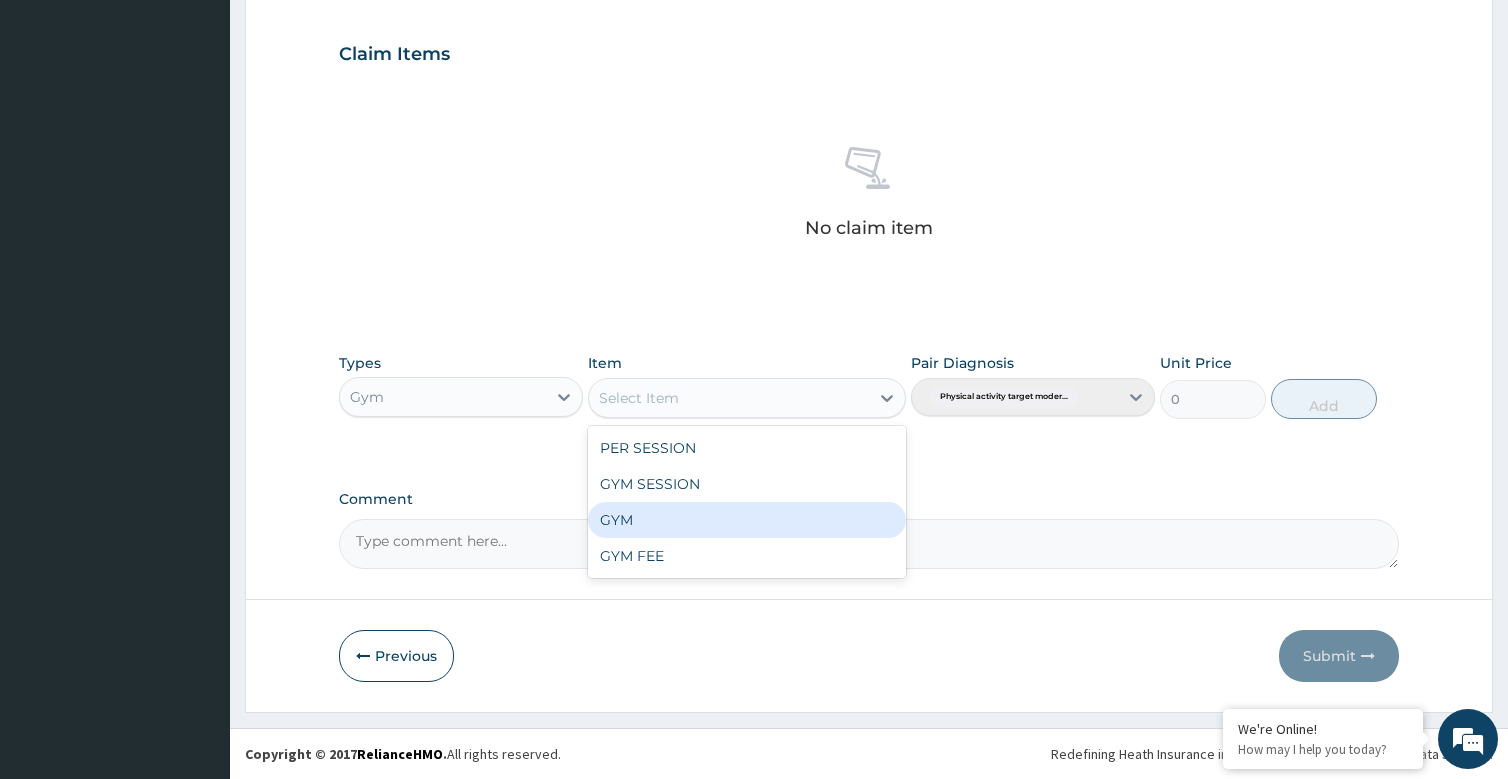 click on "GYM" at bounding box center [747, 520] 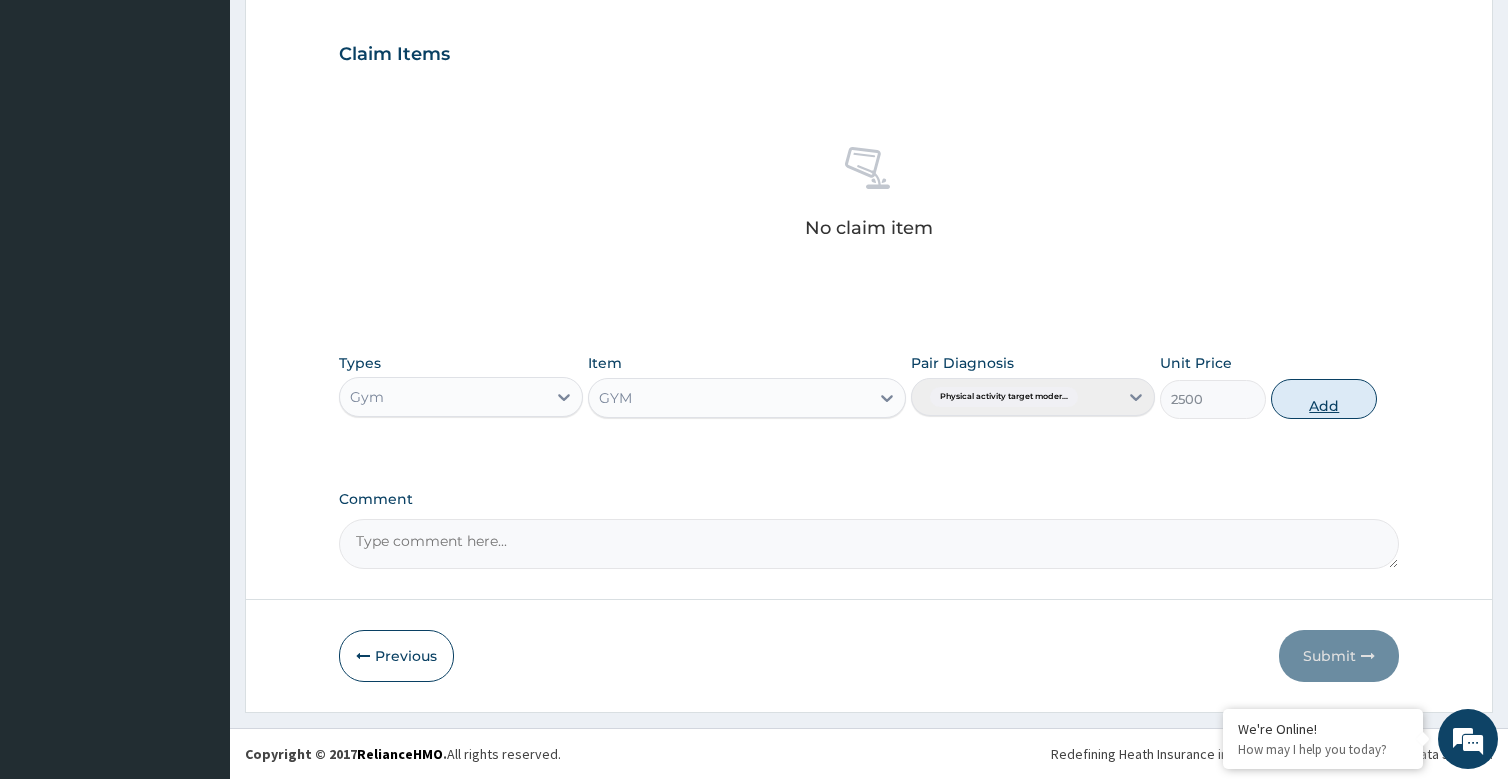 click on "Add" at bounding box center [1324, 399] 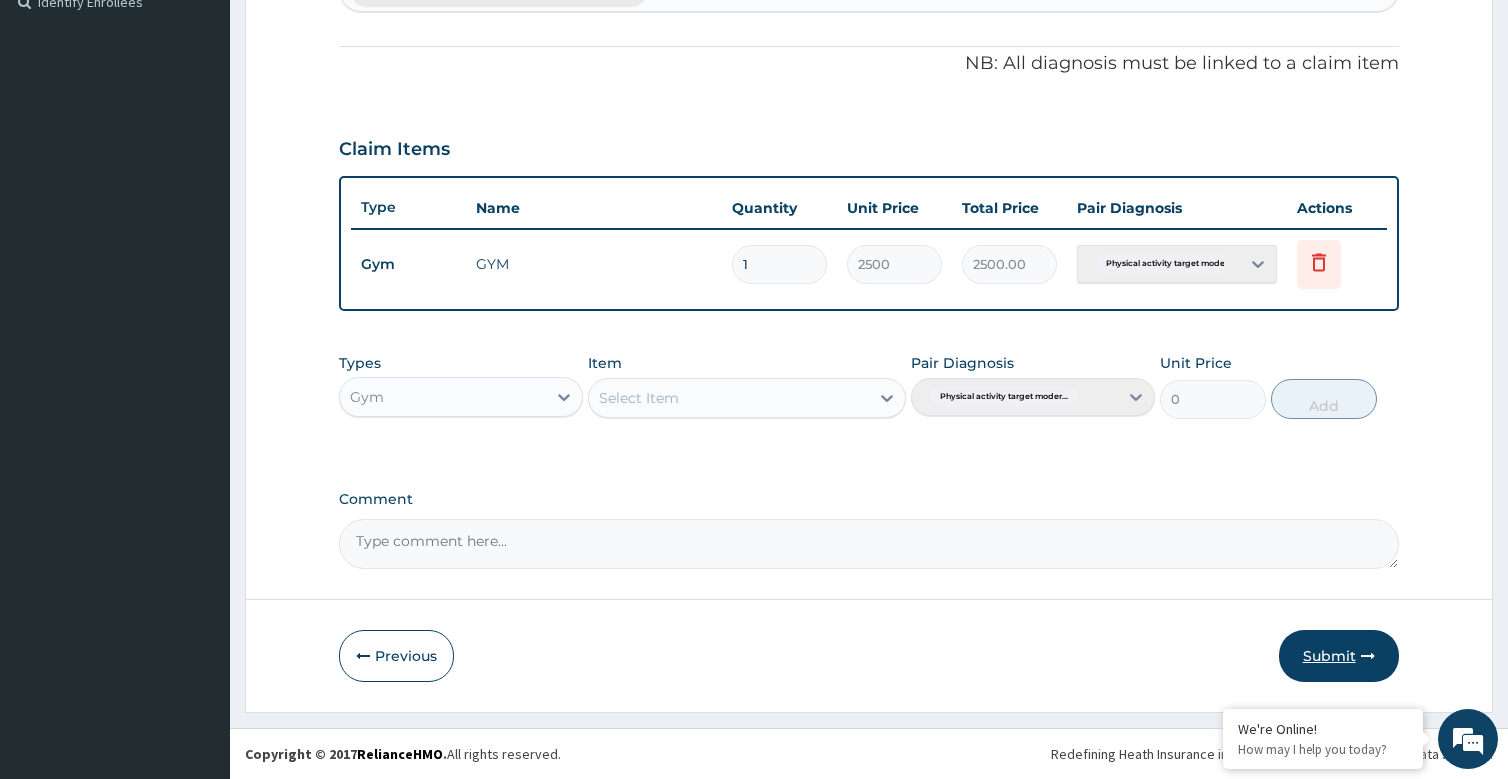 click on "Submit" at bounding box center (1339, 656) 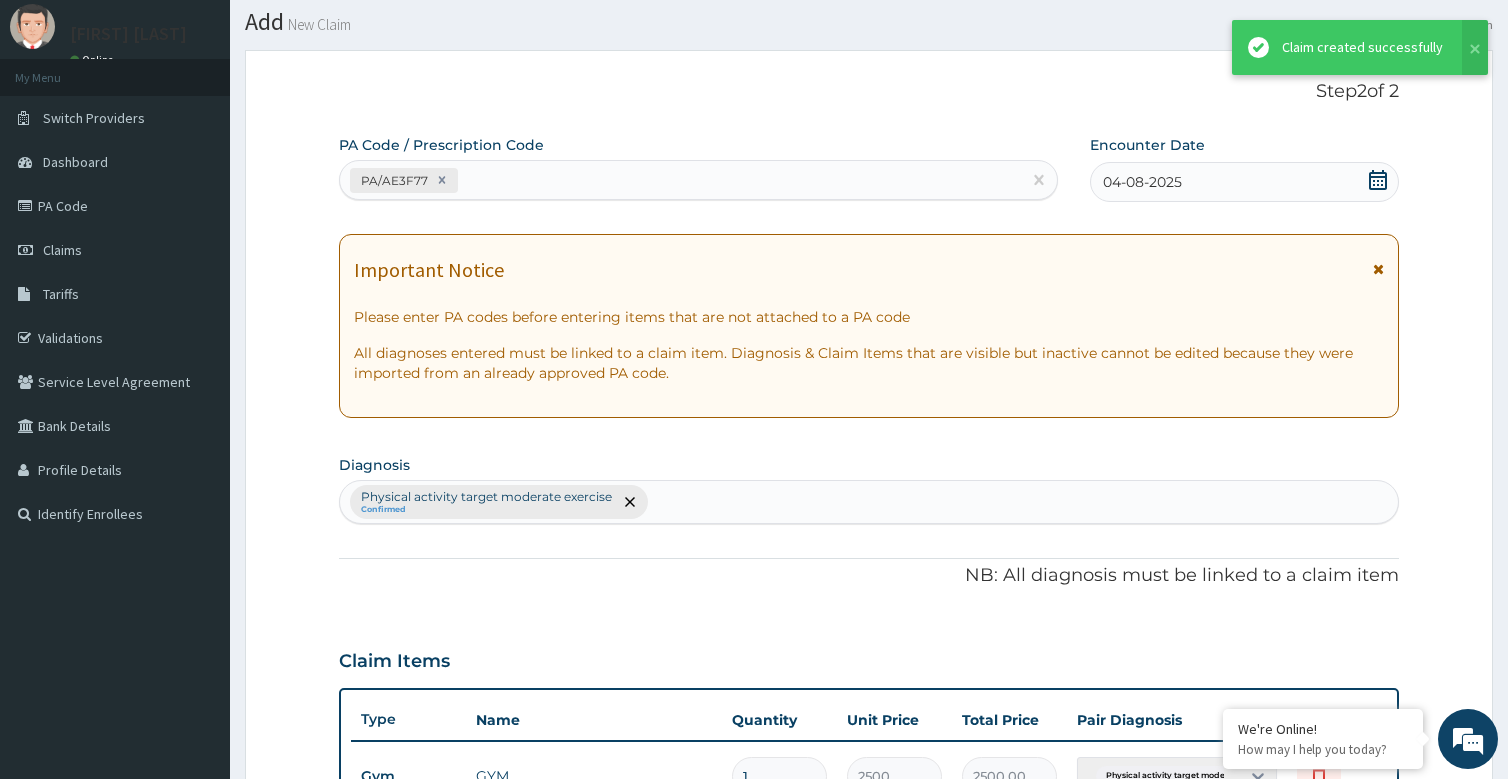 scroll, scrollTop: 568, scrollLeft: 0, axis: vertical 